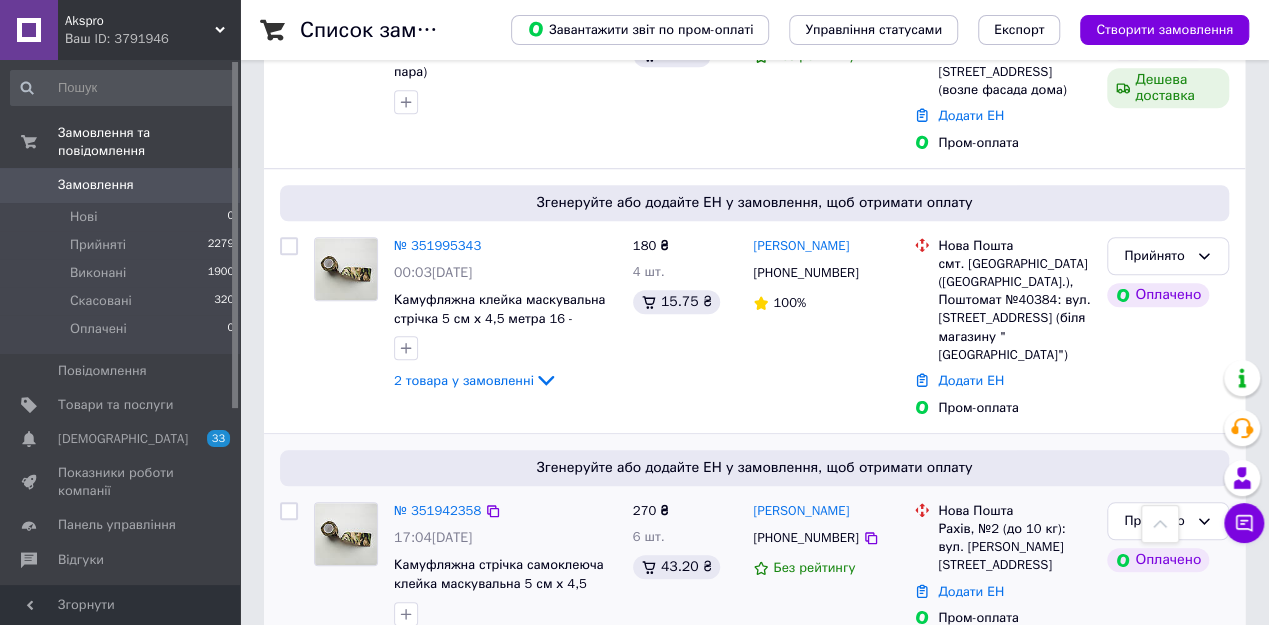 scroll, scrollTop: 640, scrollLeft: 0, axis: vertical 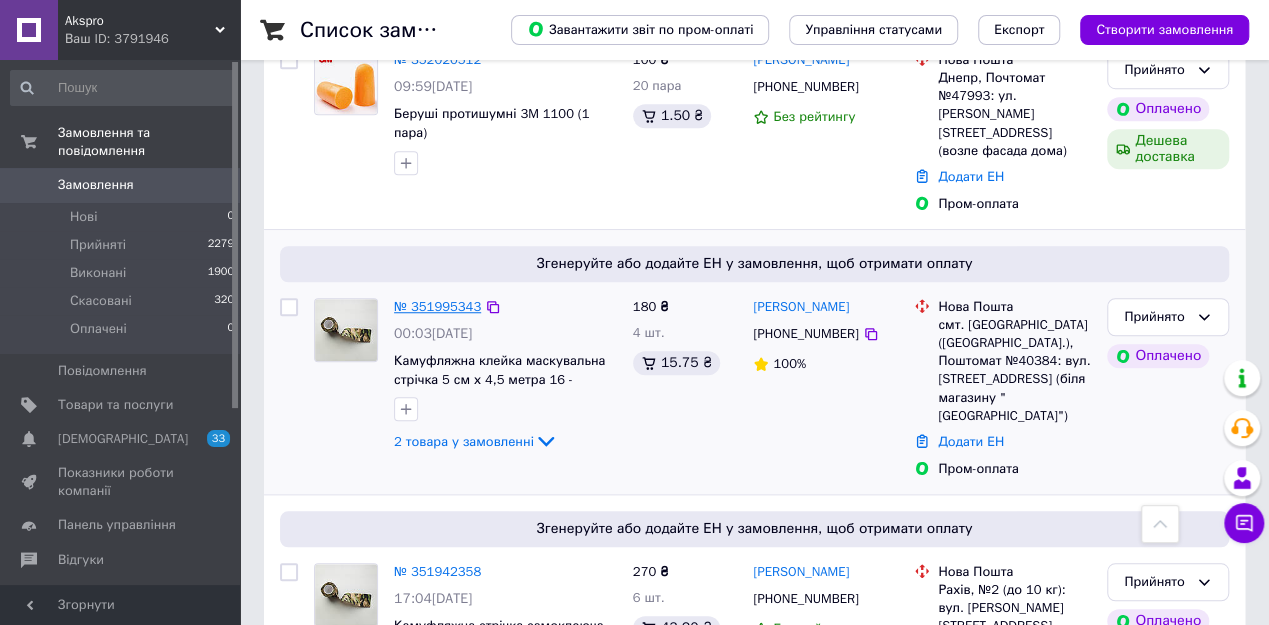 click on "№ 351995343" at bounding box center [437, 306] 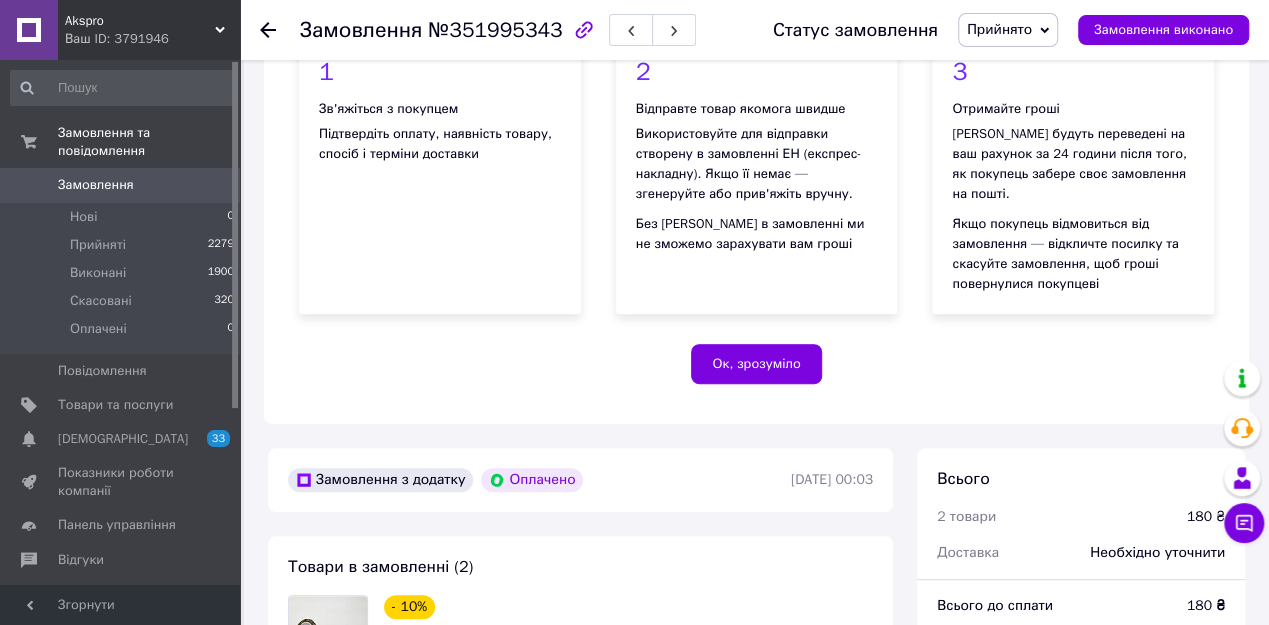 scroll, scrollTop: 400, scrollLeft: 0, axis: vertical 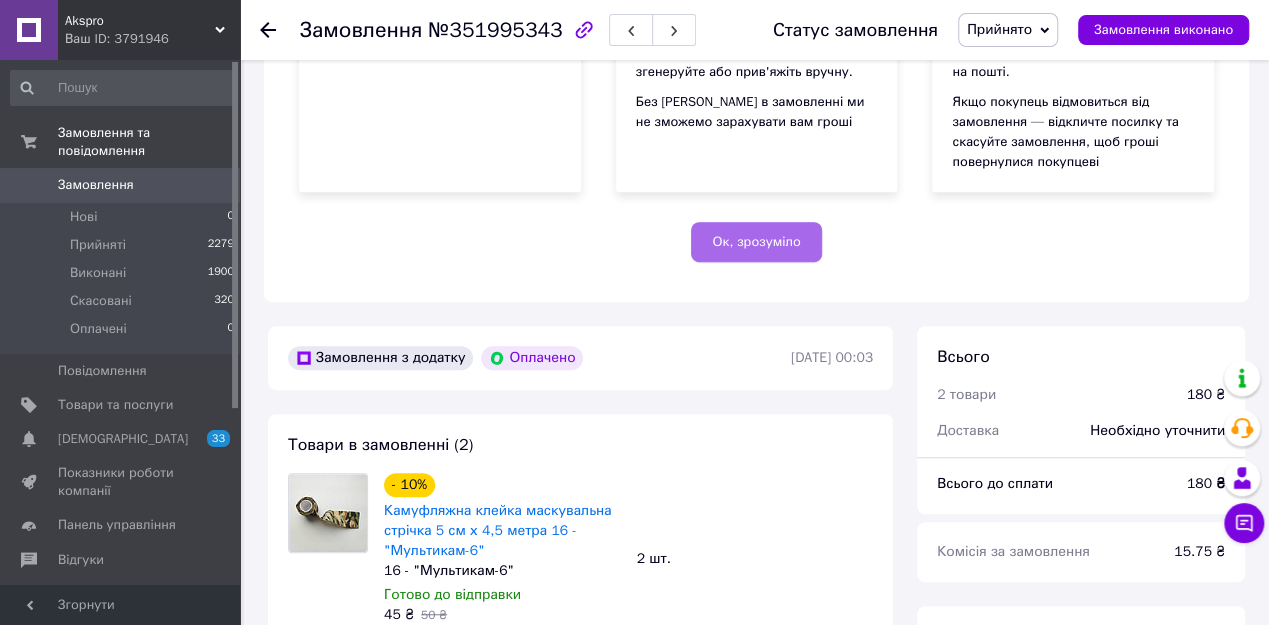 click on "Ок, зрозуміло" at bounding box center (756, 242) 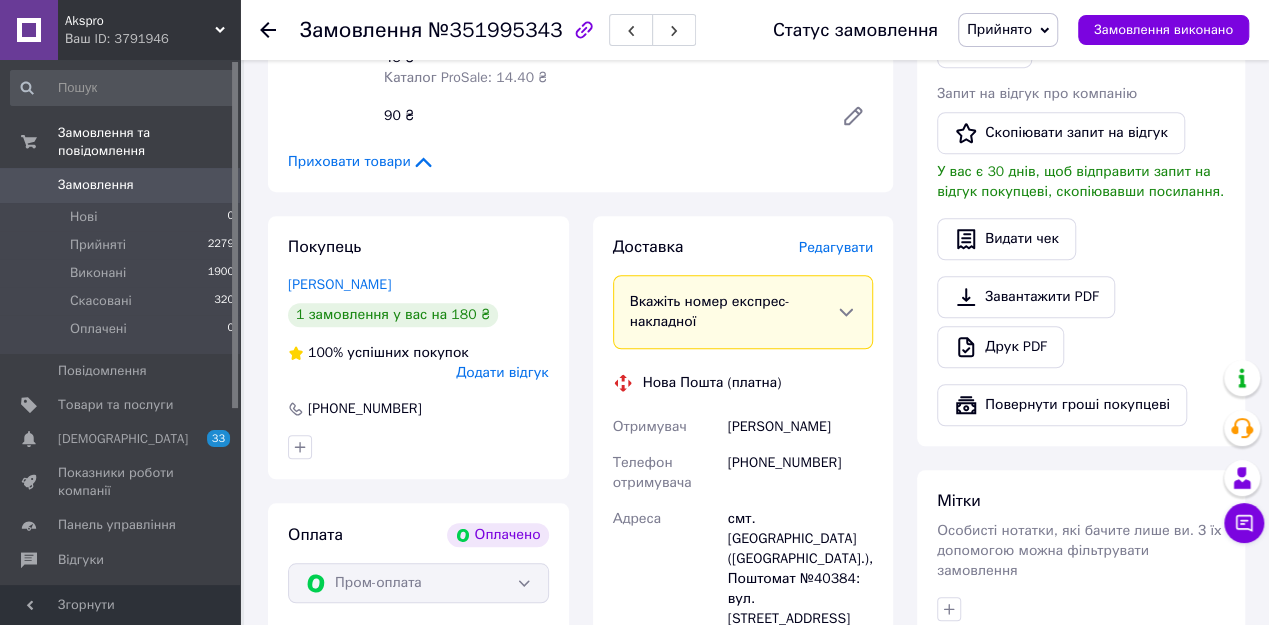 scroll, scrollTop: 640, scrollLeft: 0, axis: vertical 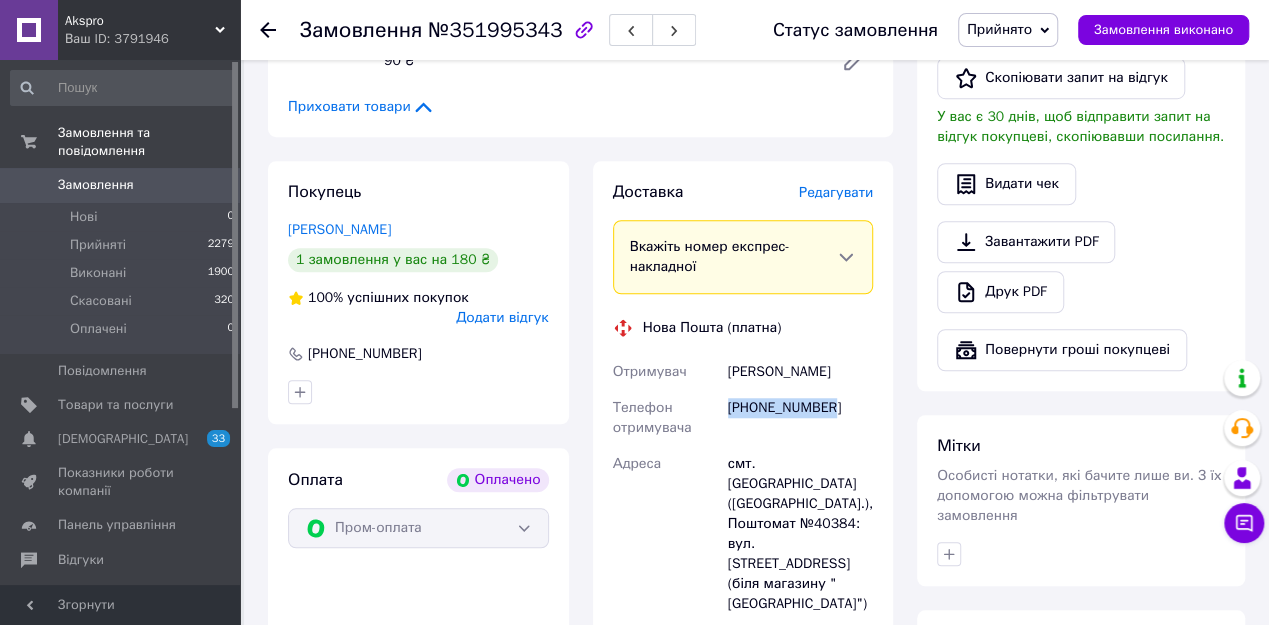 drag, startPoint x: 825, startPoint y: 352, endPoint x: 728, endPoint y: 346, distance: 97.18539 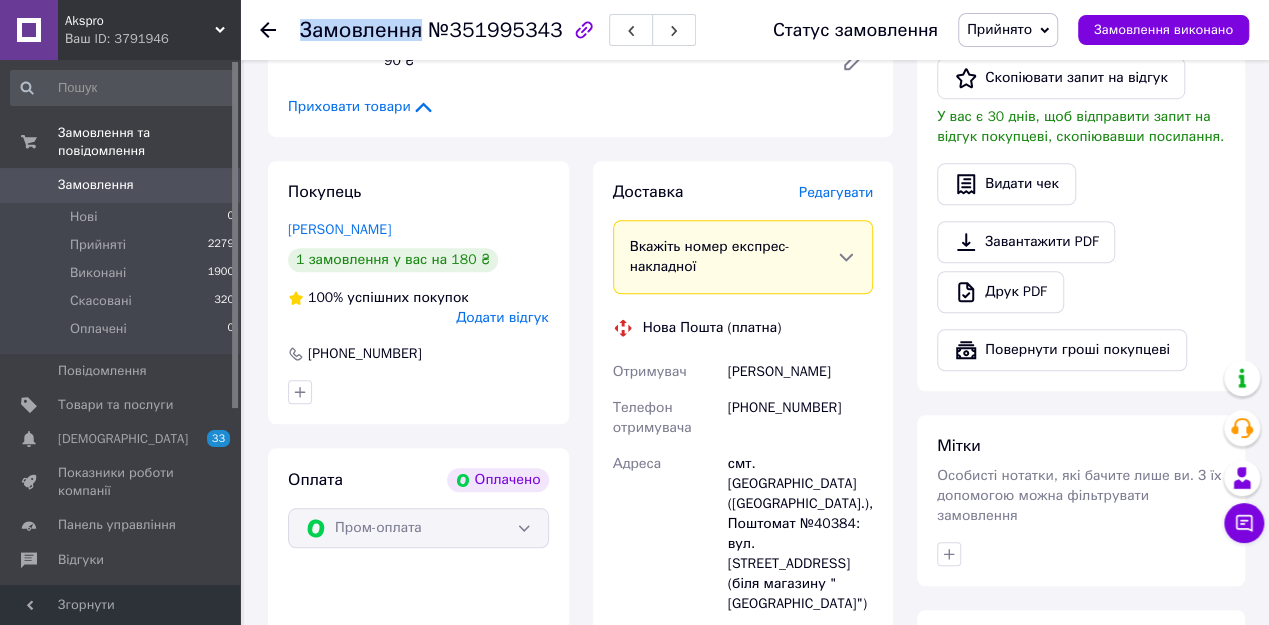 drag, startPoint x: 422, startPoint y: 23, endPoint x: 549, endPoint y: 25, distance: 127.01575 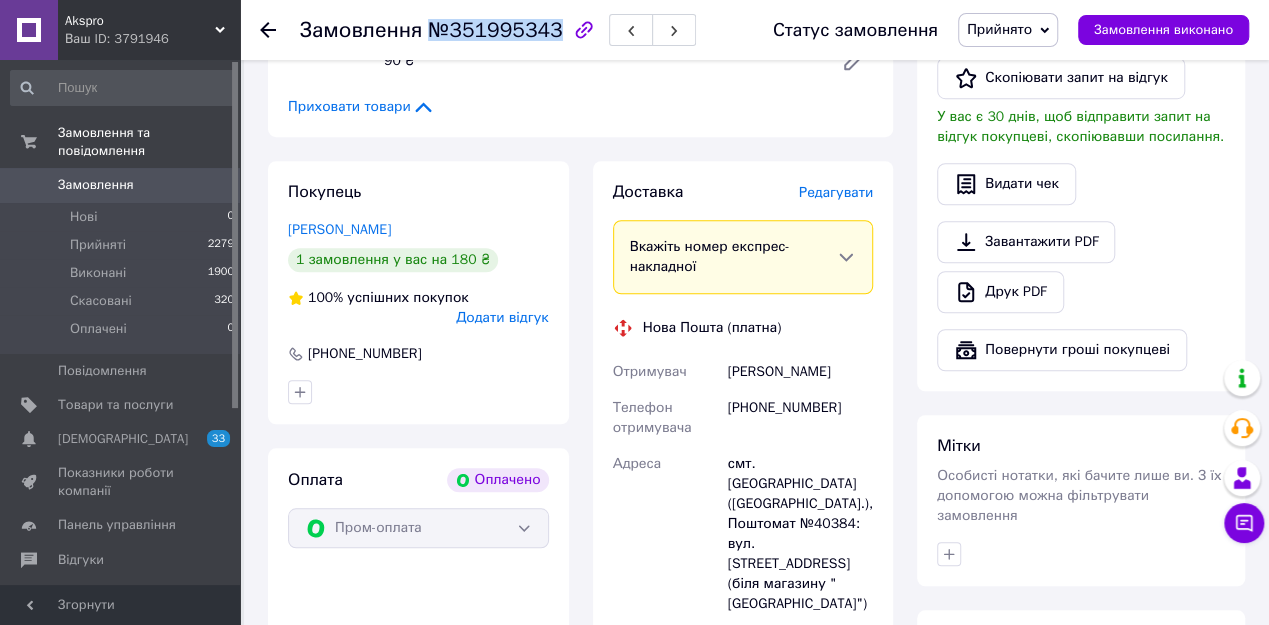 drag, startPoint x: 427, startPoint y: 31, endPoint x: 545, endPoint y: 29, distance: 118.016945 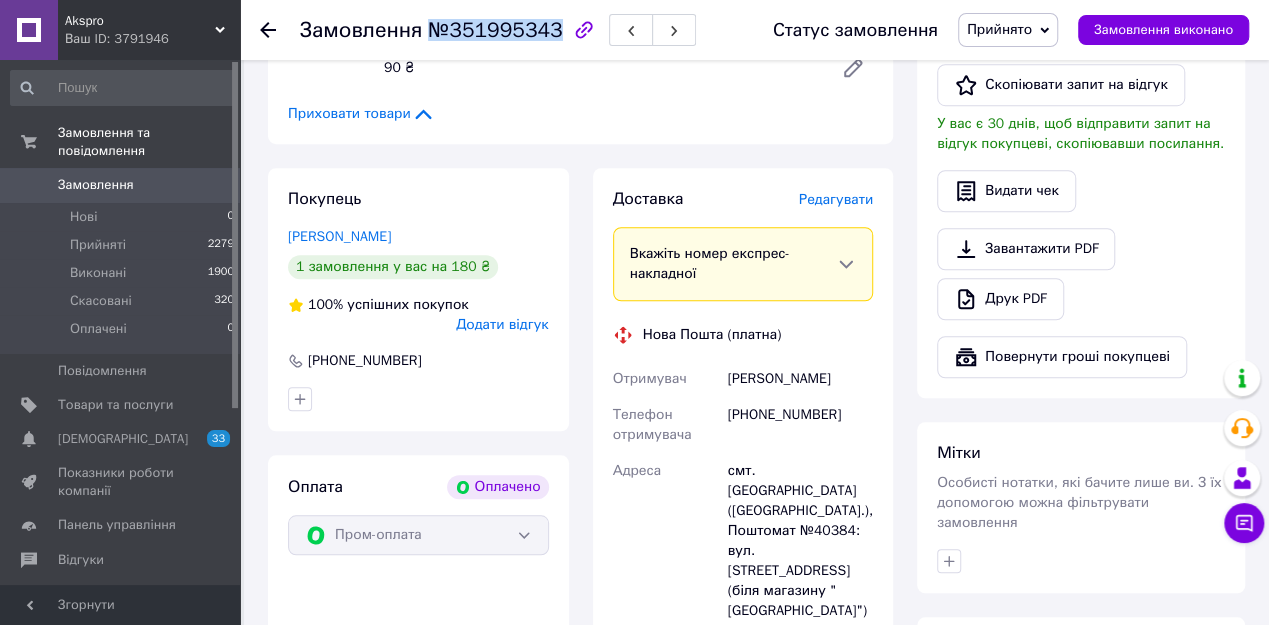 scroll, scrollTop: 640, scrollLeft: 0, axis: vertical 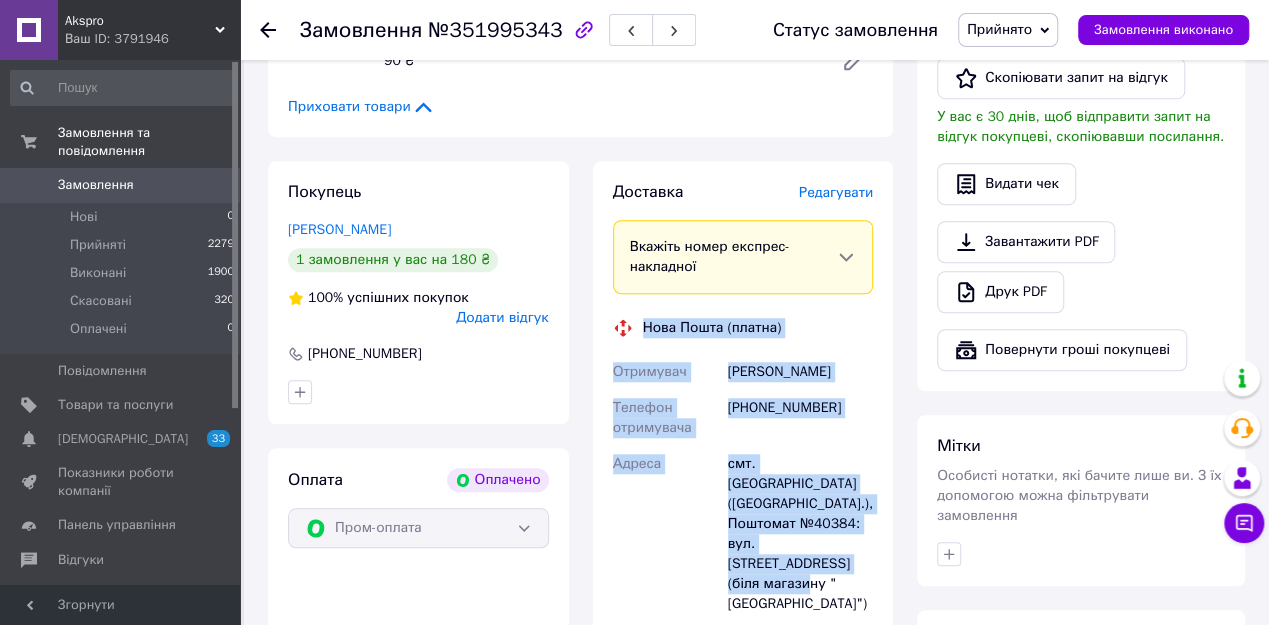 drag, startPoint x: 641, startPoint y: 273, endPoint x: 825, endPoint y: 506, distance: 296.89224 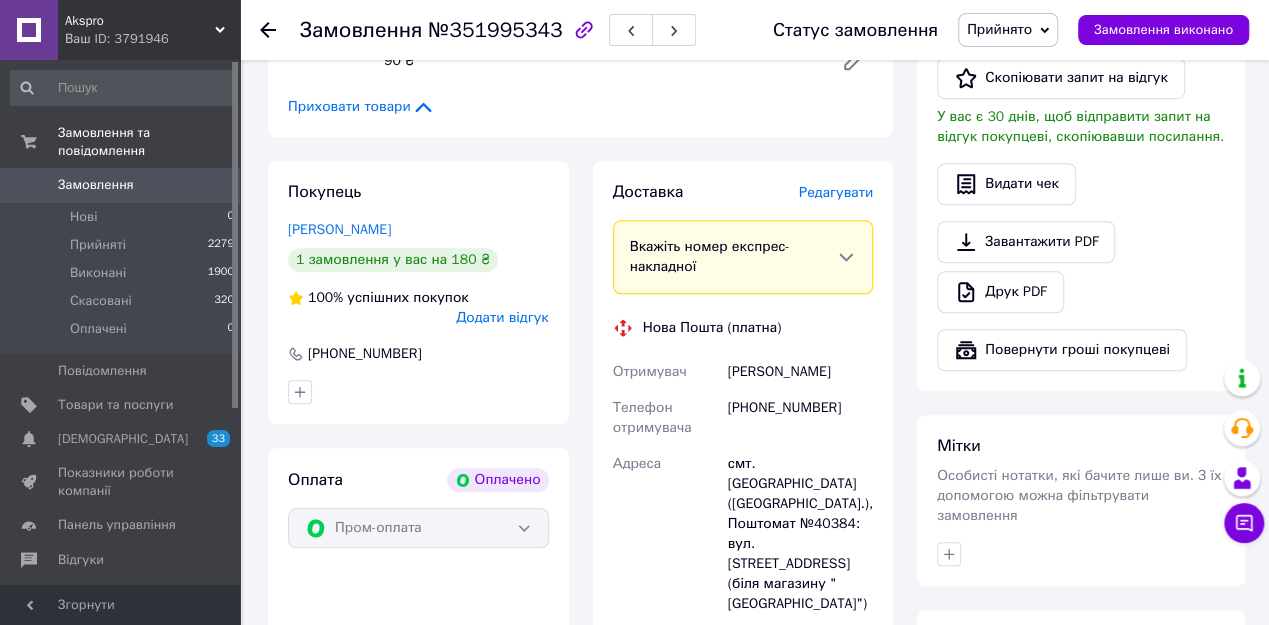 click 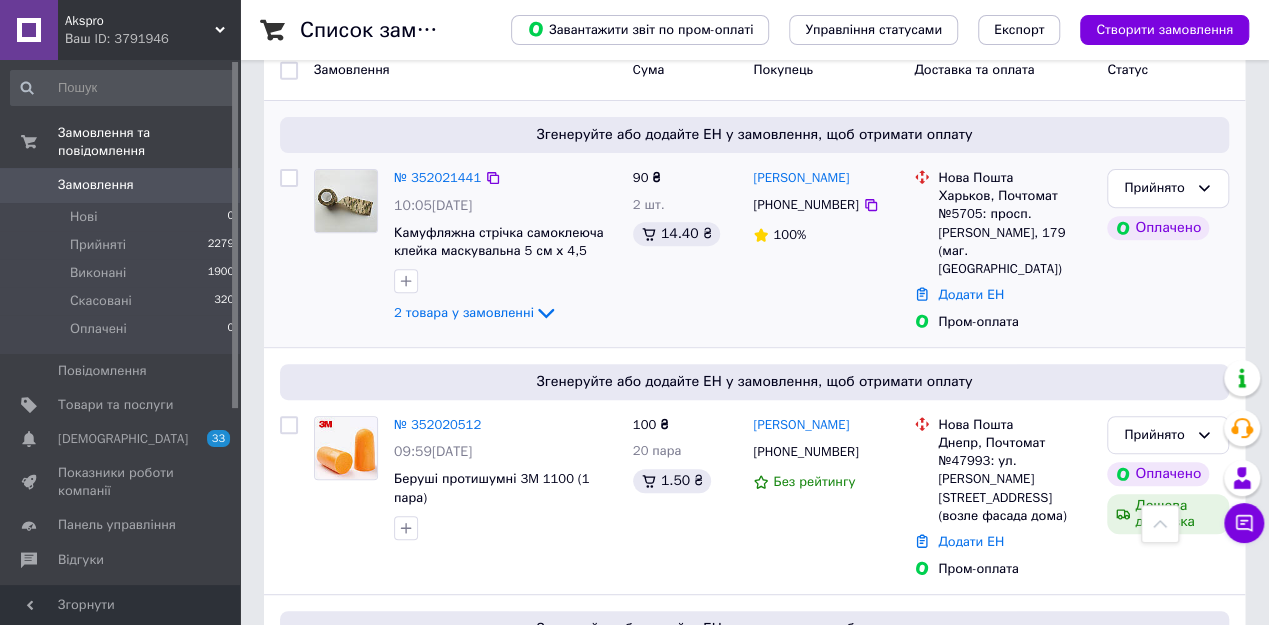 scroll, scrollTop: 240, scrollLeft: 0, axis: vertical 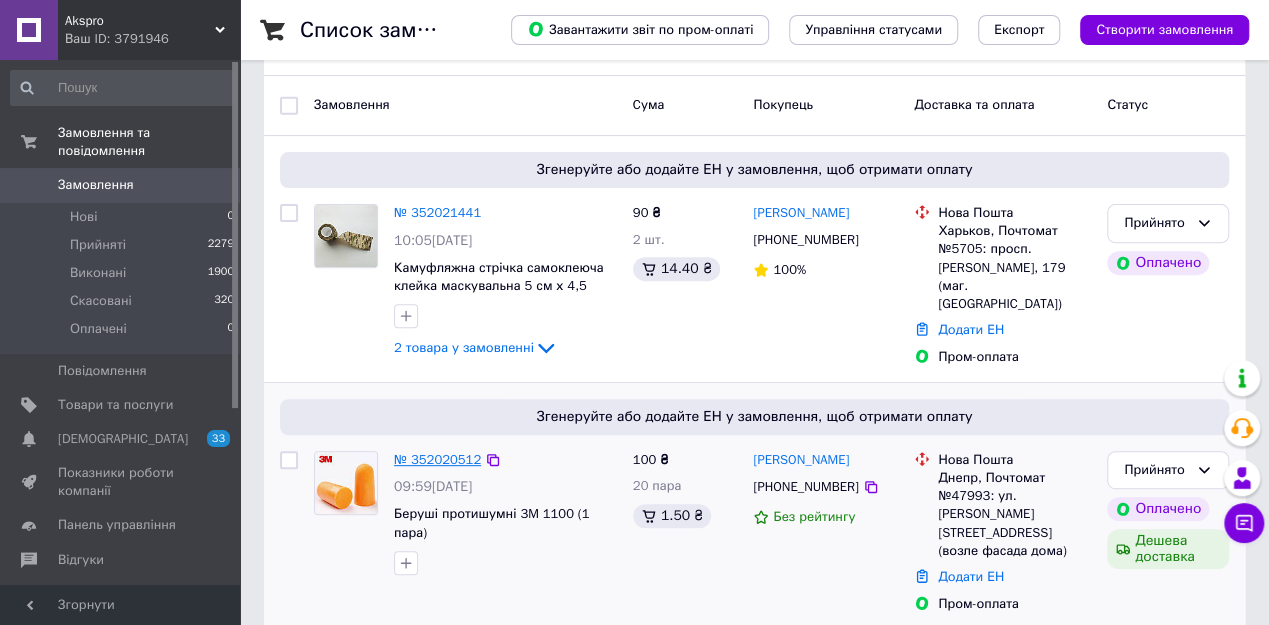 click on "№ 352020512" at bounding box center [437, 459] 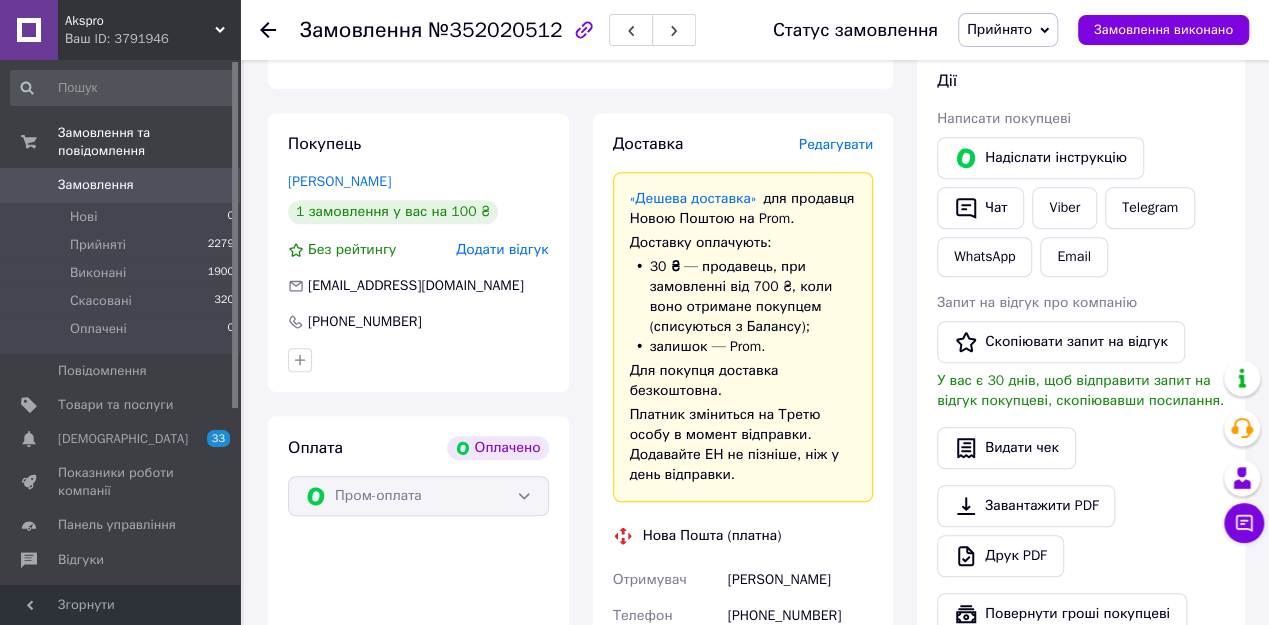 scroll, scrollTop: 400, scrollLeft: 0, axis: vertical 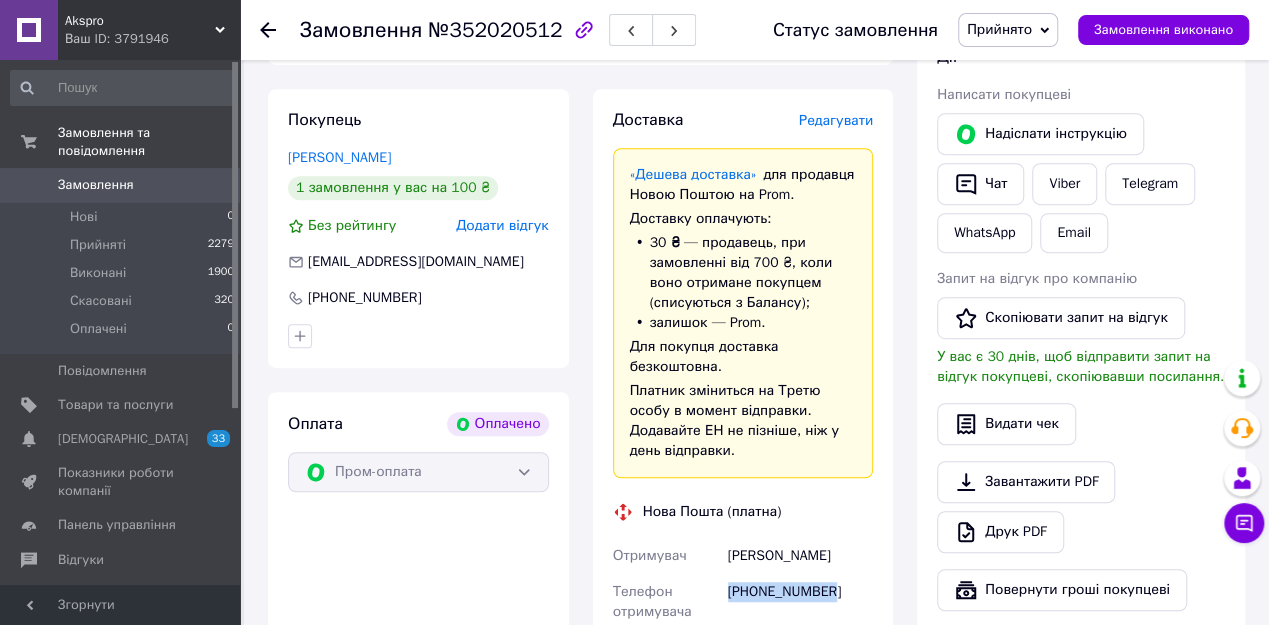 drag, startPoint x: 829, startPoint y: 523, endPoint x: 726, endPoint y: 519, distance: 103.077644 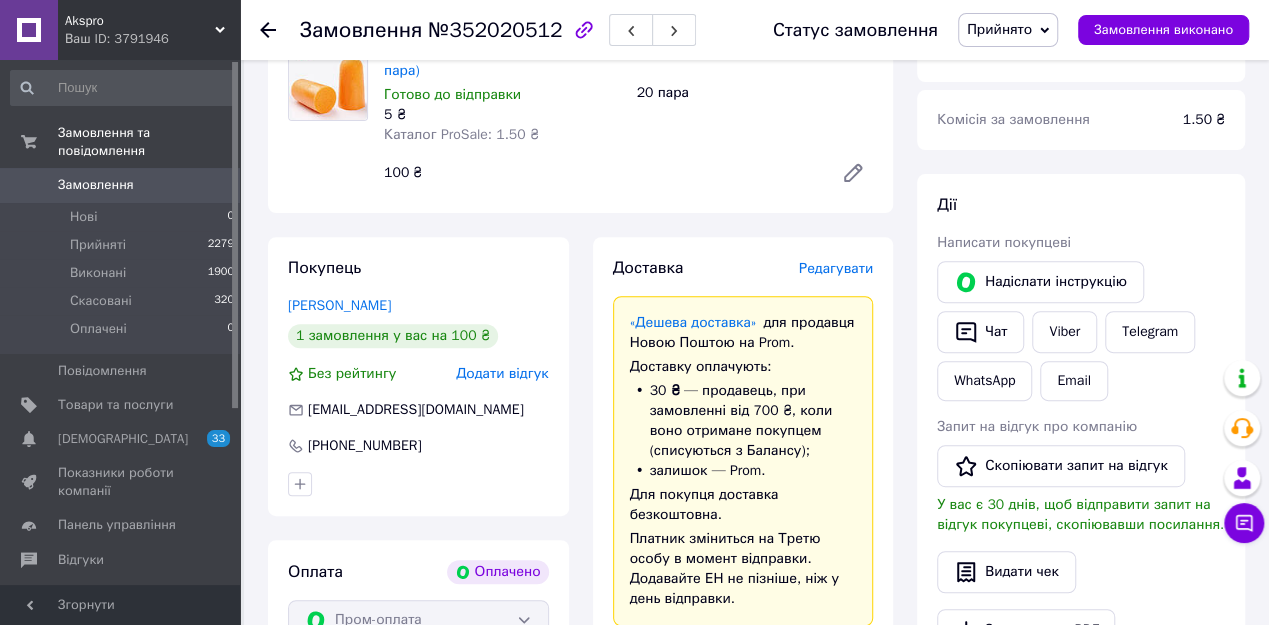 scroll, scrollTop: 0, scrollLeft: 0, axis: both 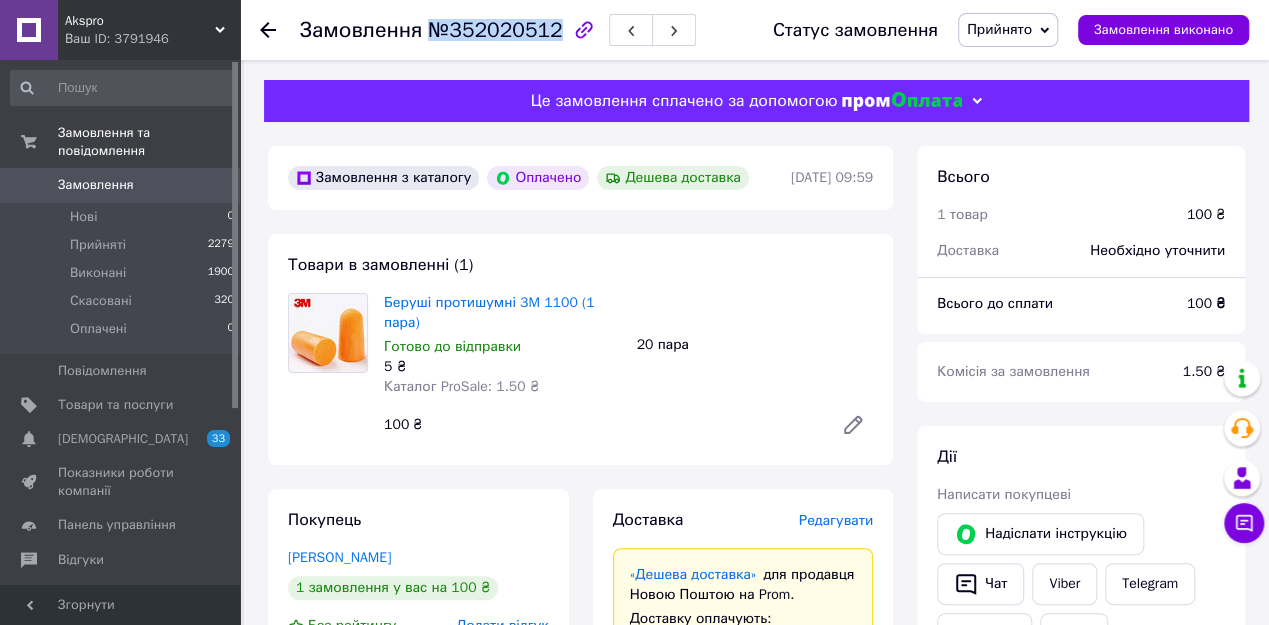 drag, startPoint x: 424, startPoint y: 29, endPoint x: 548, endPoint y: 33, distance: 124.0645 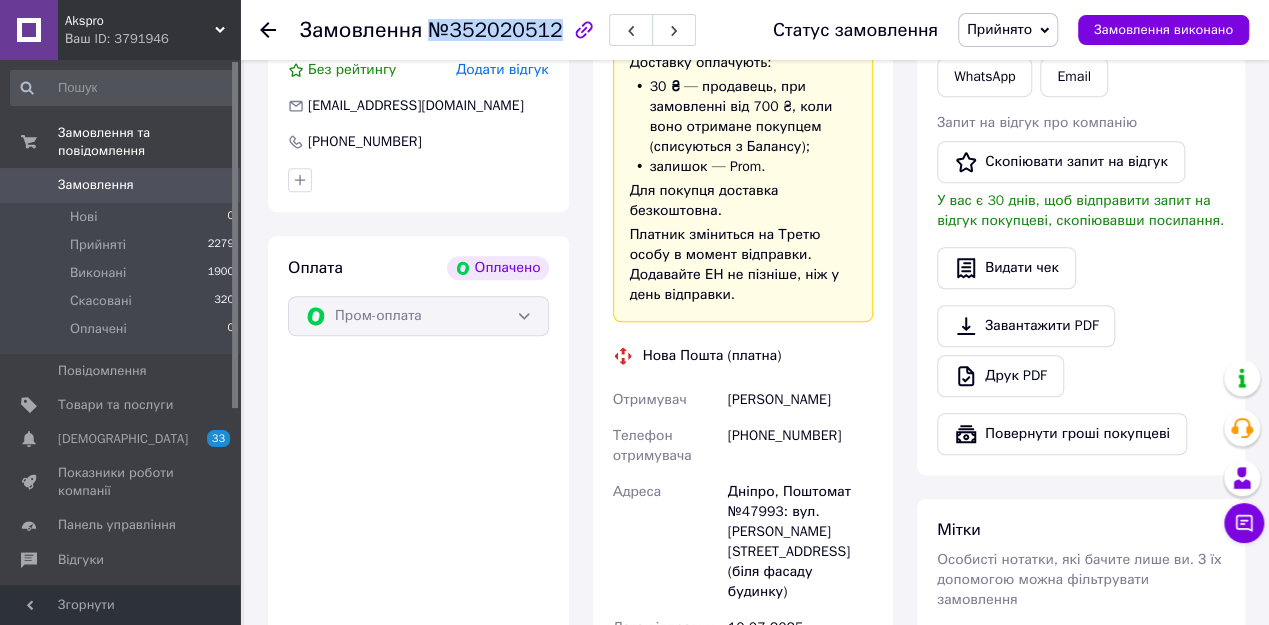 scroll, scrollTop: 560, scrollLeft: 0, axis: vertical 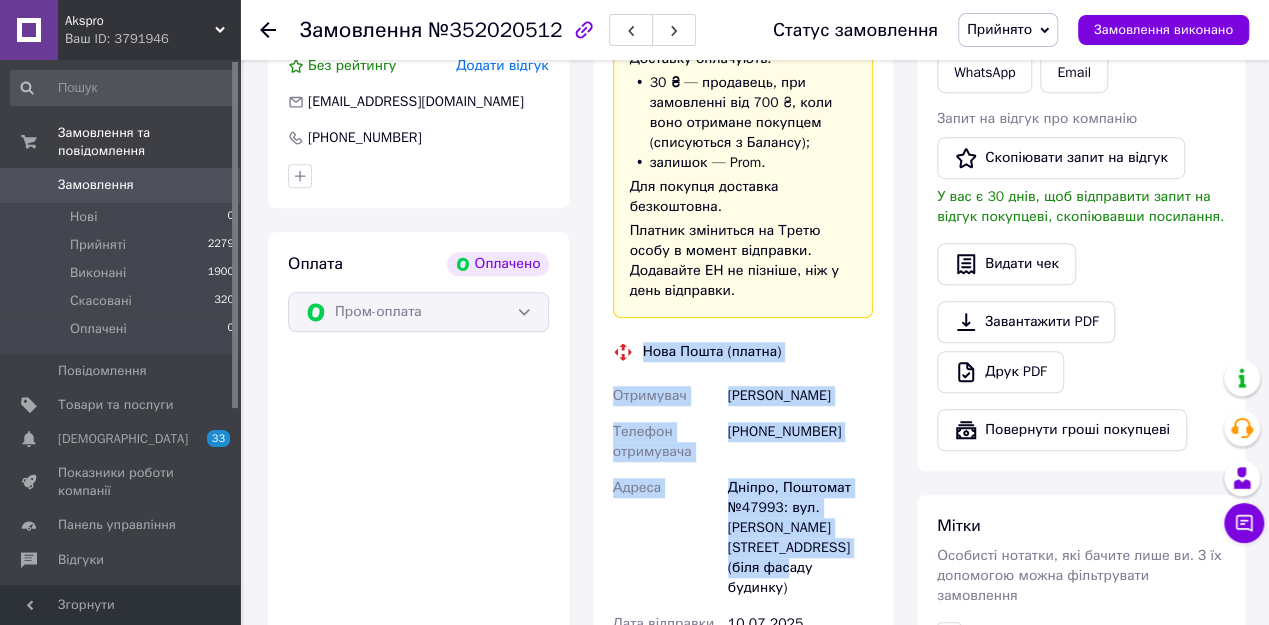 drag, startPoint x: 637, startPoint y: 284, endPoint x: 840, endPoint y: 479, distance: 281.48535 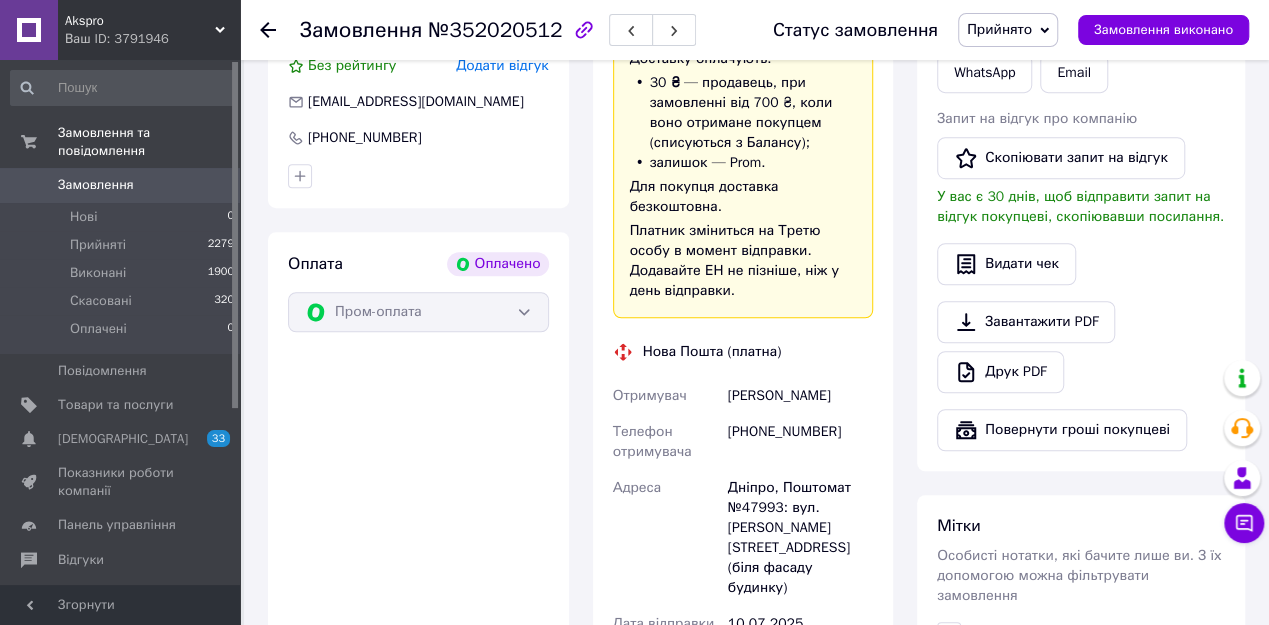 click 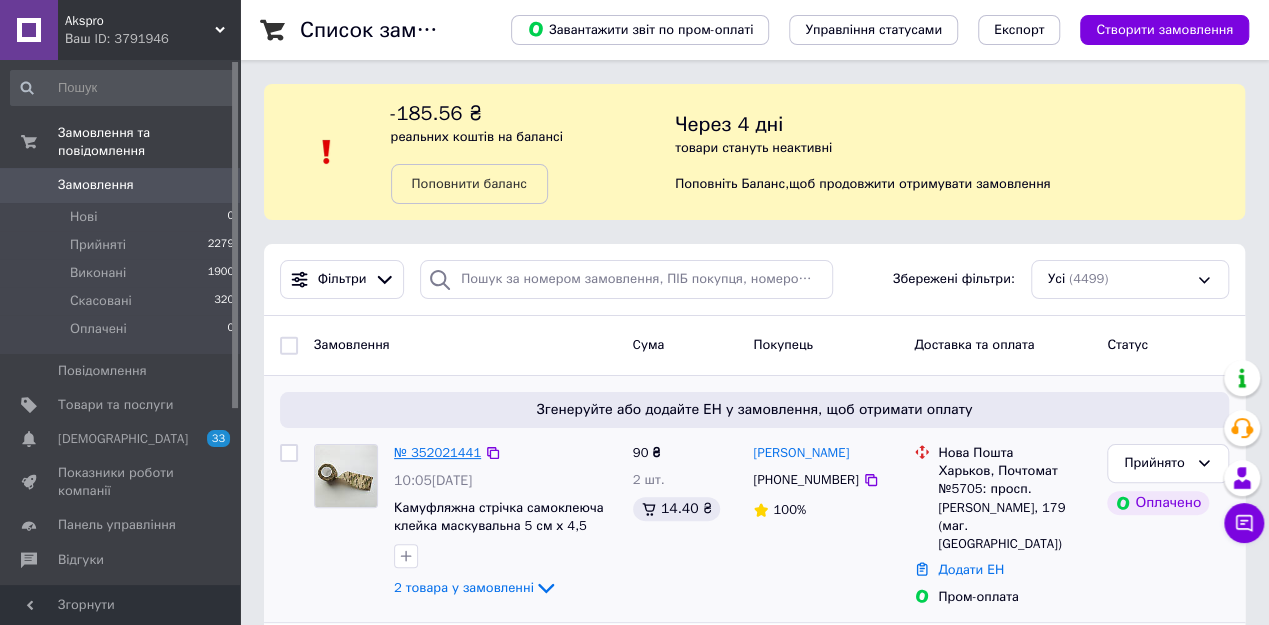 click on "№ 352021441" at bounding box center (437, 452) 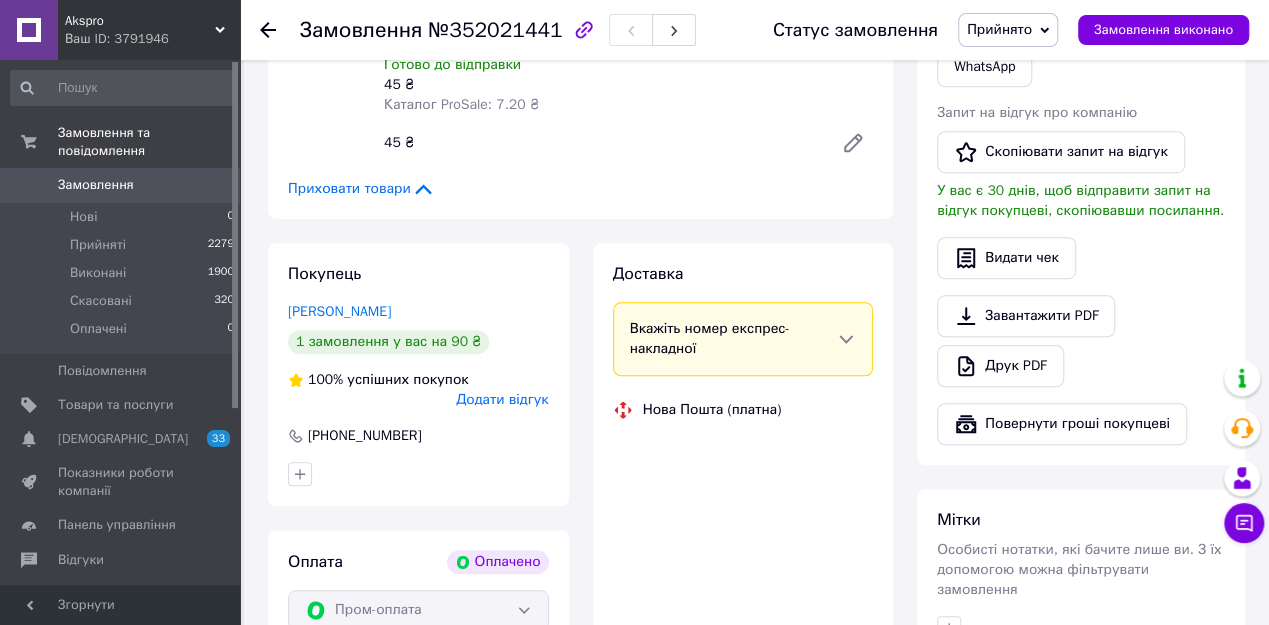 scroll, scrollTop: 534, scrollLeft: 0, axis: vertical 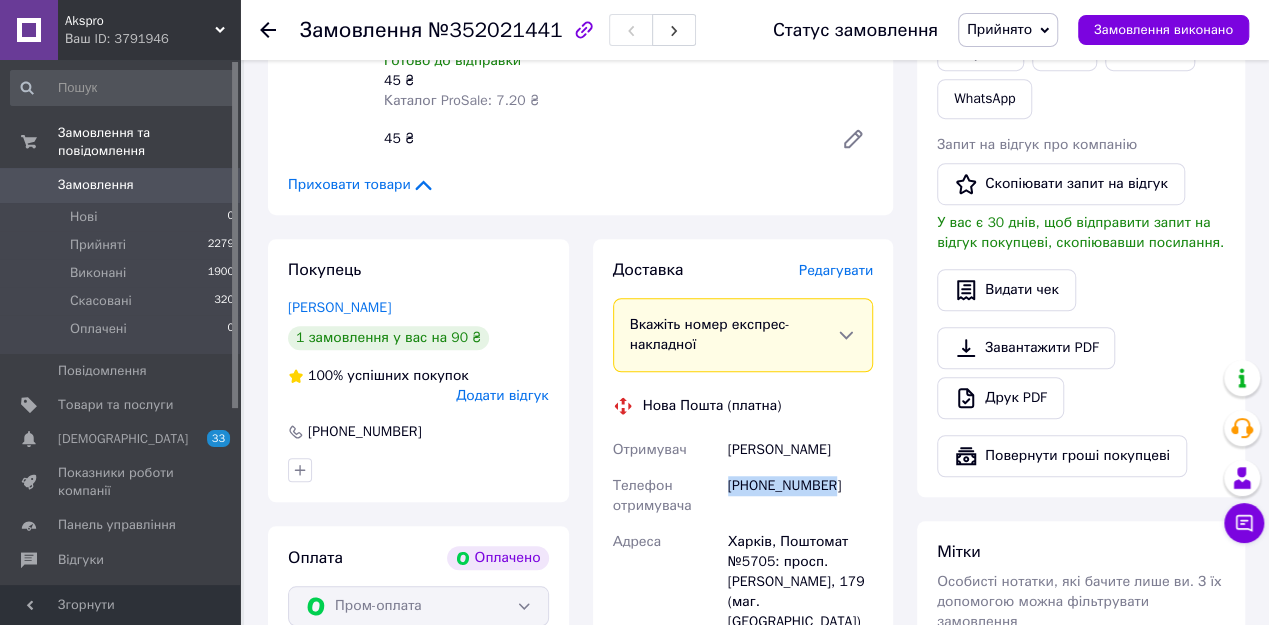drag, startPoint x: 849, startPoint y: 433, endPoint x: 741, endPoint y: 433, distance: 108 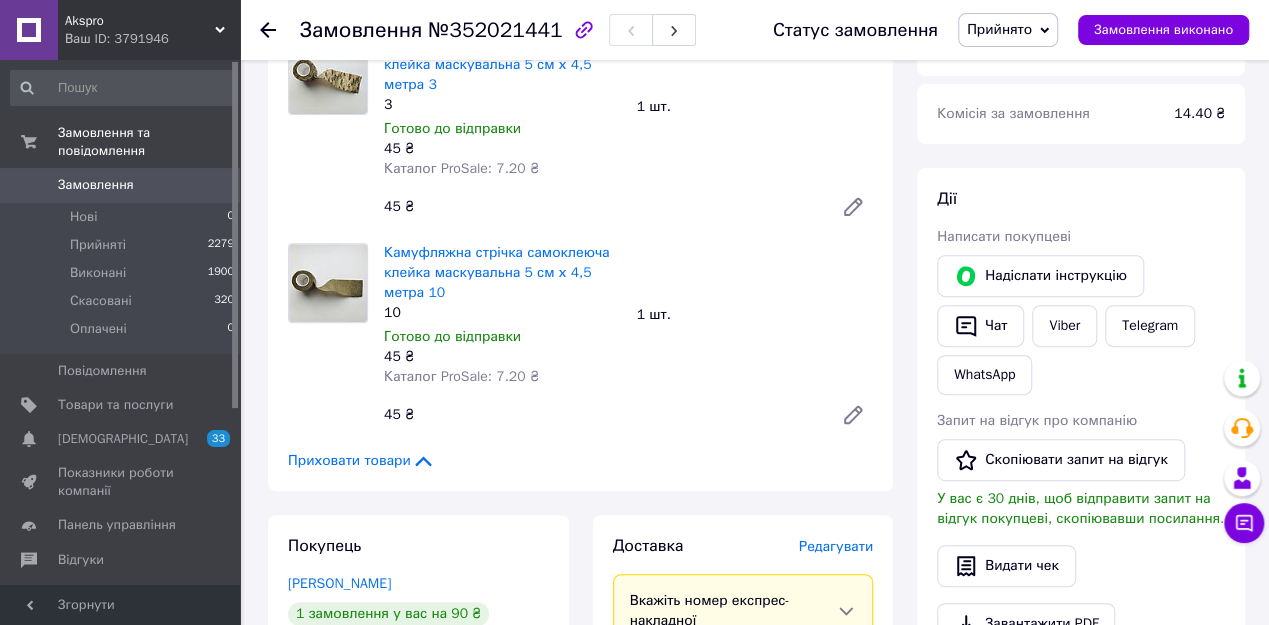 scroll, scrollTop: 54, scrollLeft: 0, axis: vertical 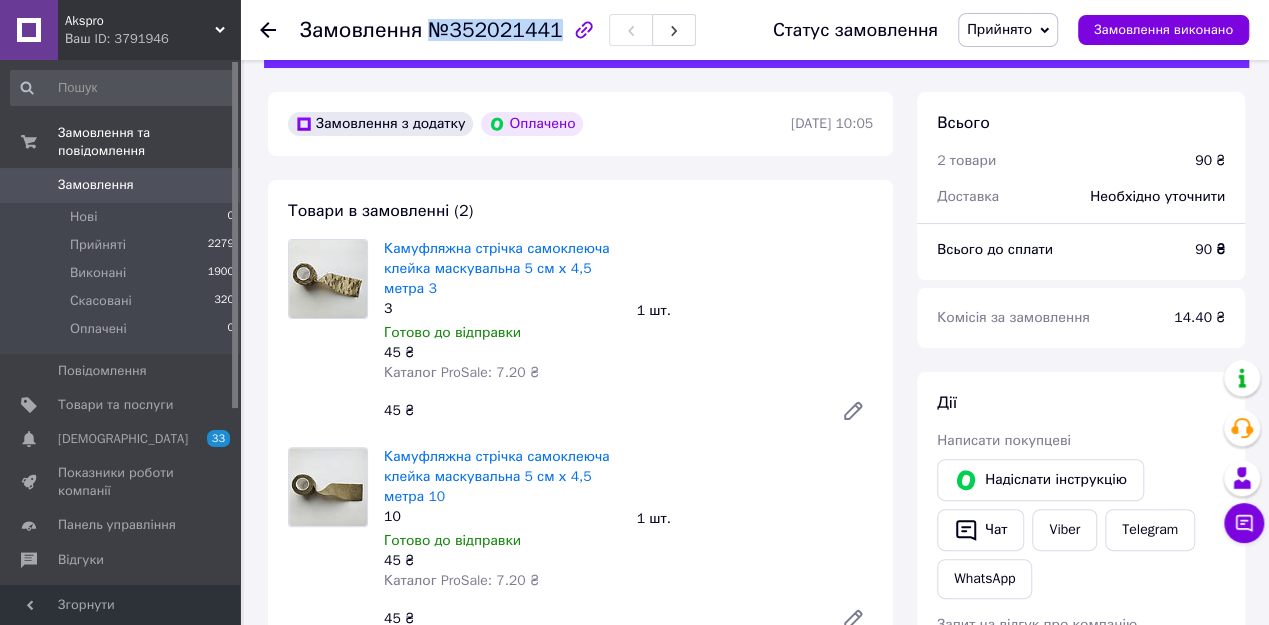 drag, startPoint x: 428, startPoint y: 26, endPoint x: 546, endPoint y: 34, distance: 118.270874 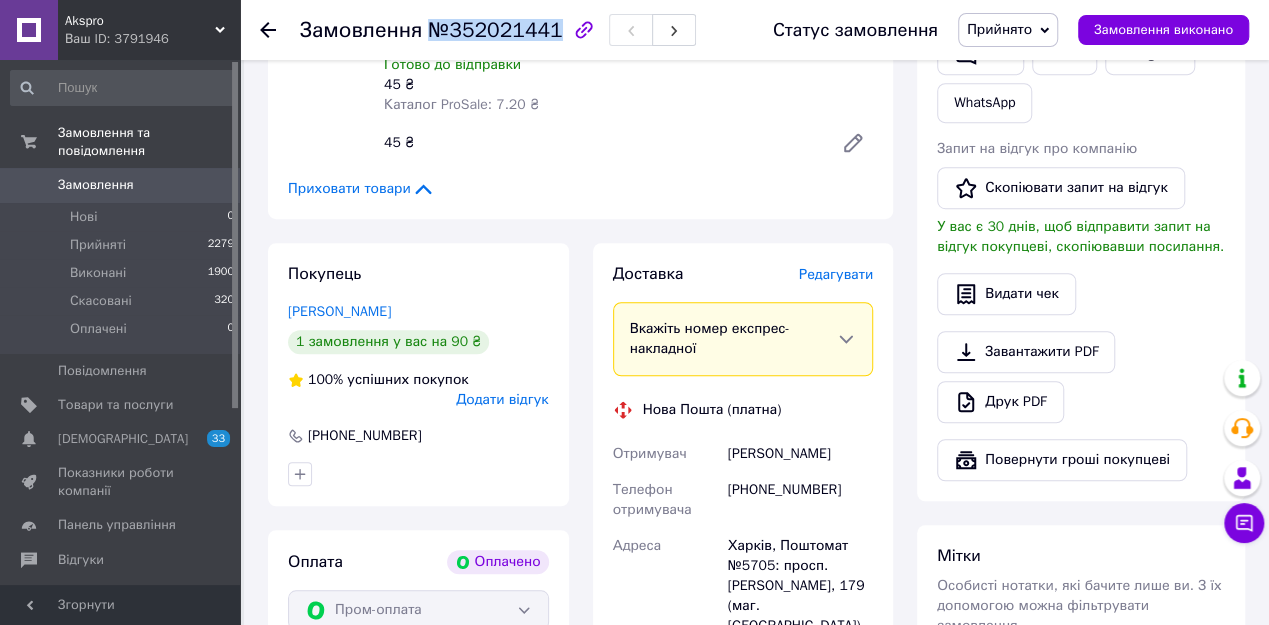 scroll, scrollTop: 694, scrollLeft: 0, axis: vertical 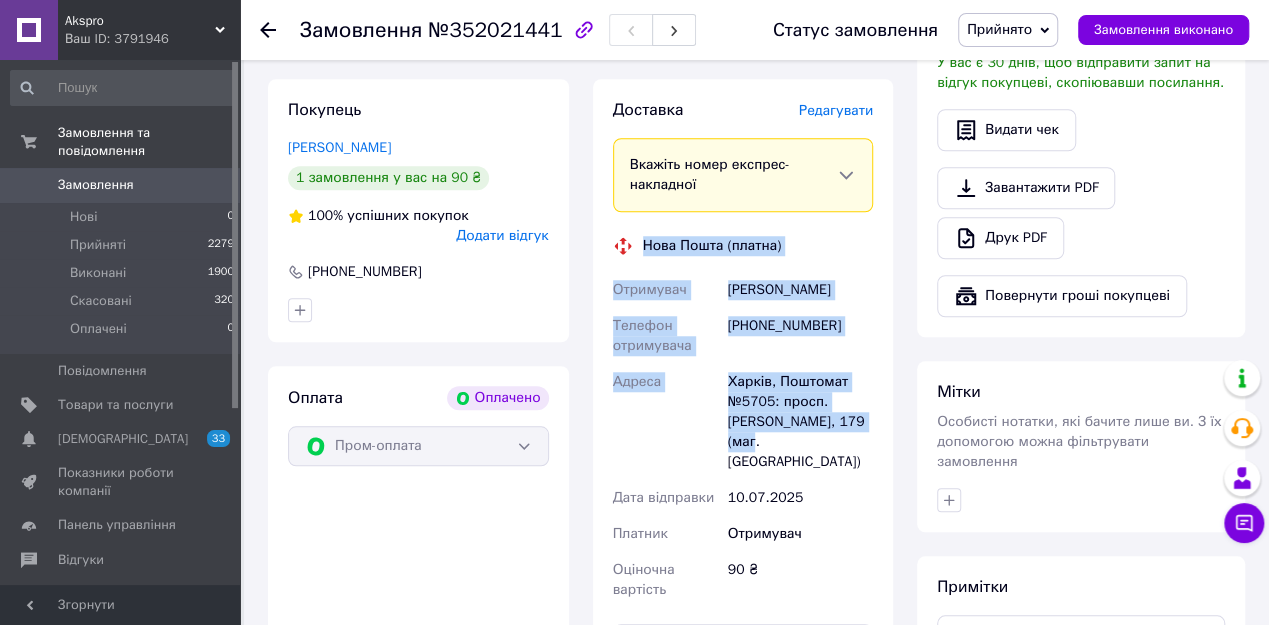 drag, startPoint x: 637, startPoint y: 193, endPoint x: 829, endPoint y: 391, distance: 275.8043 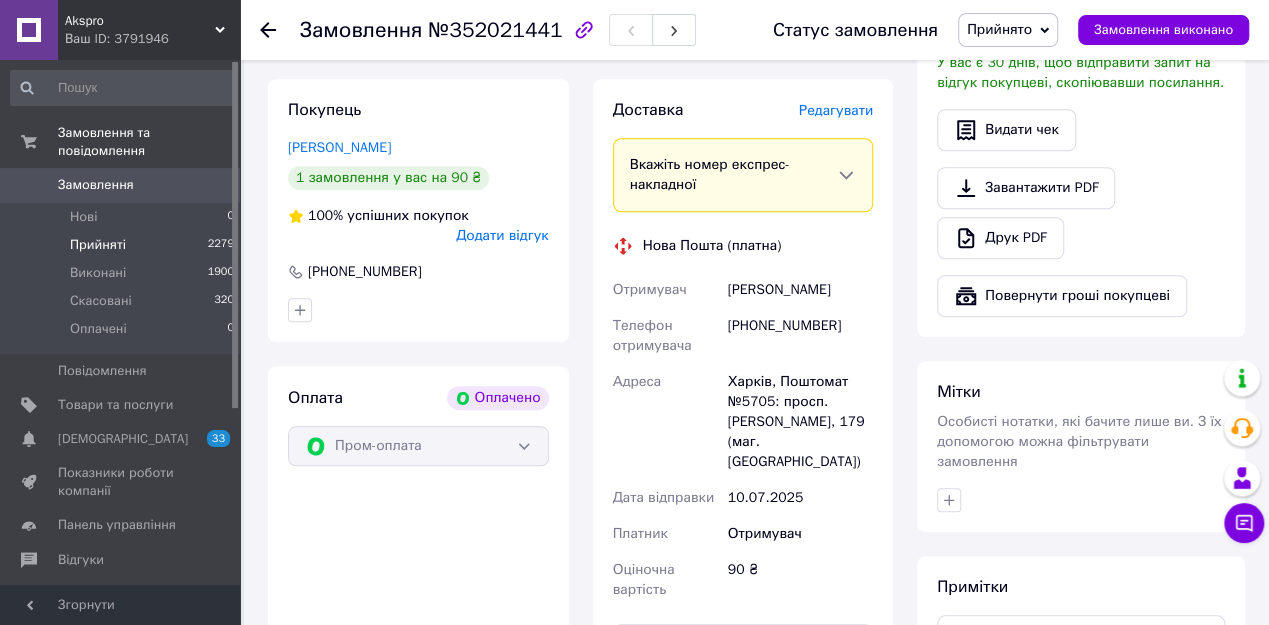 click on "Прийняті" at bounding box center [98, 245] 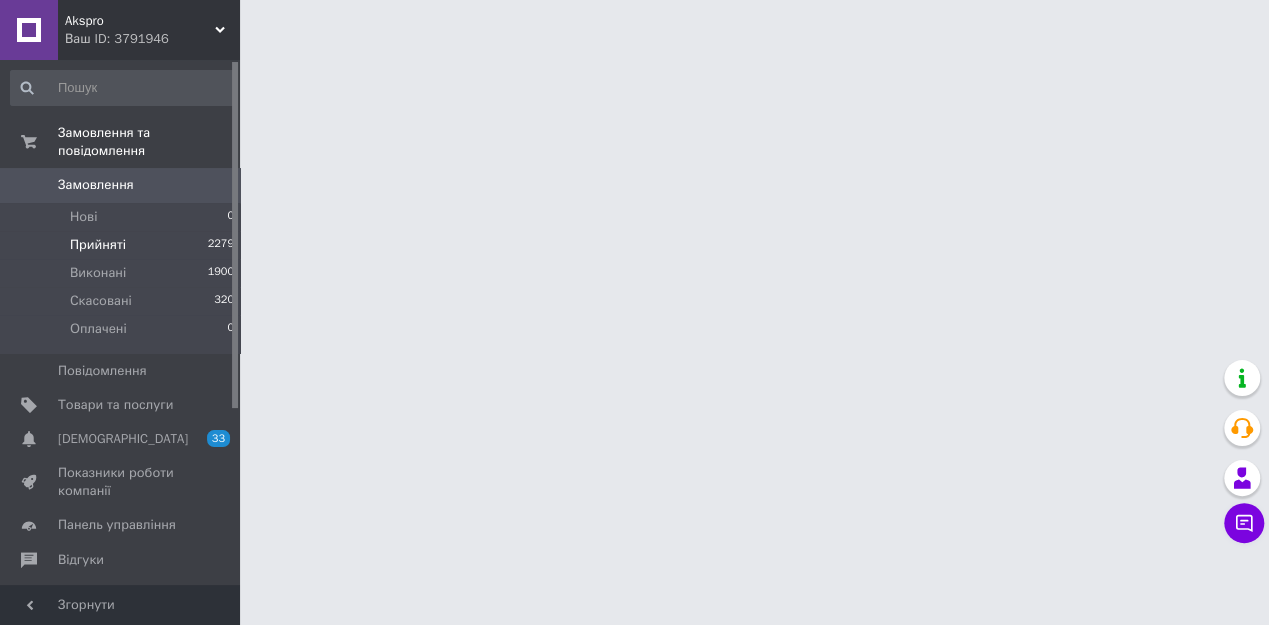 scroll, scrollTop: 0, scrollLeft: 0, axis: both 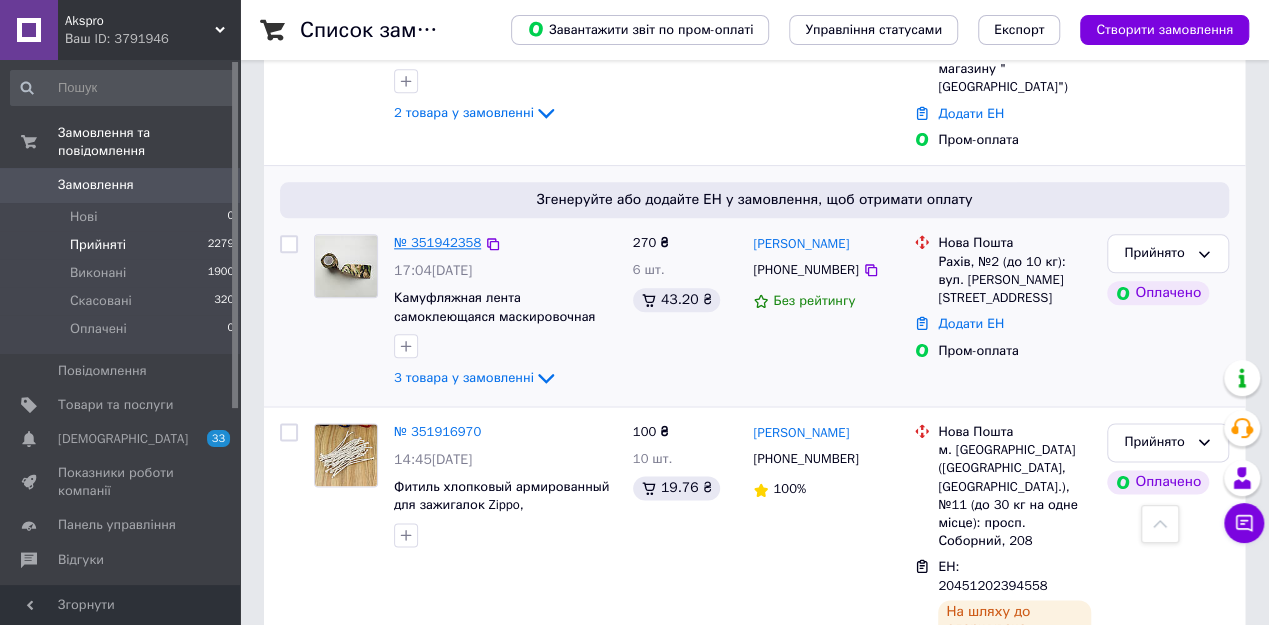 click on "№ 351942358" at bounding box center (437, 242) 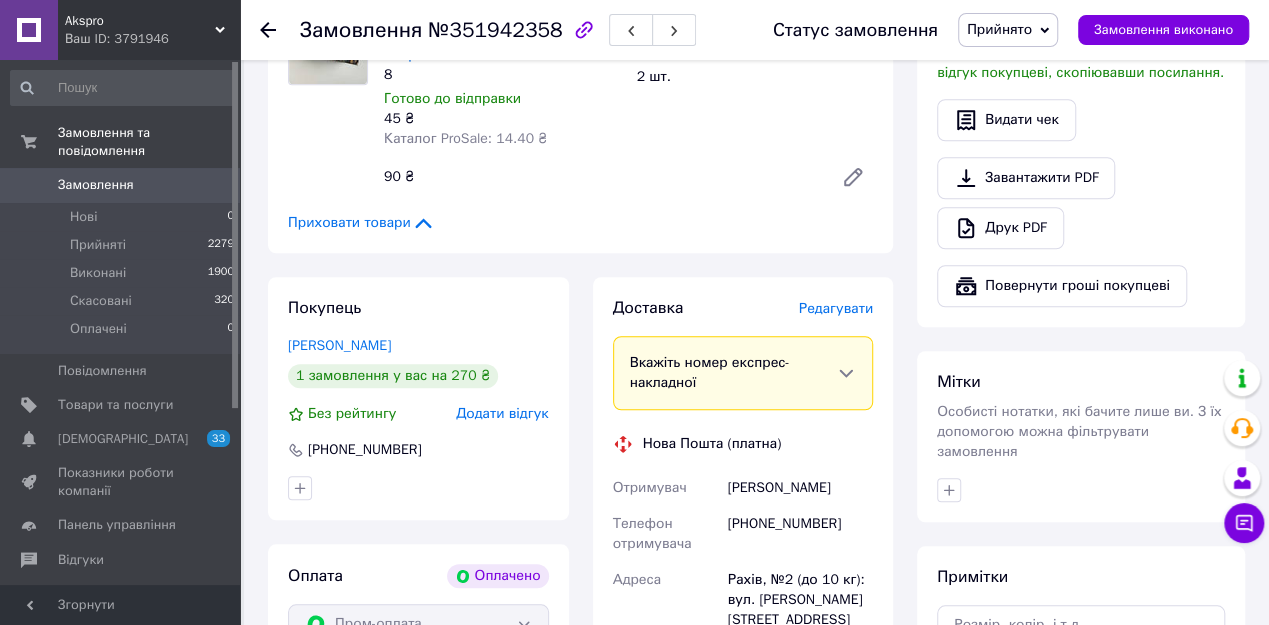 scroll, scrollTop: 784, scrollLeft: 0, axis: vertical 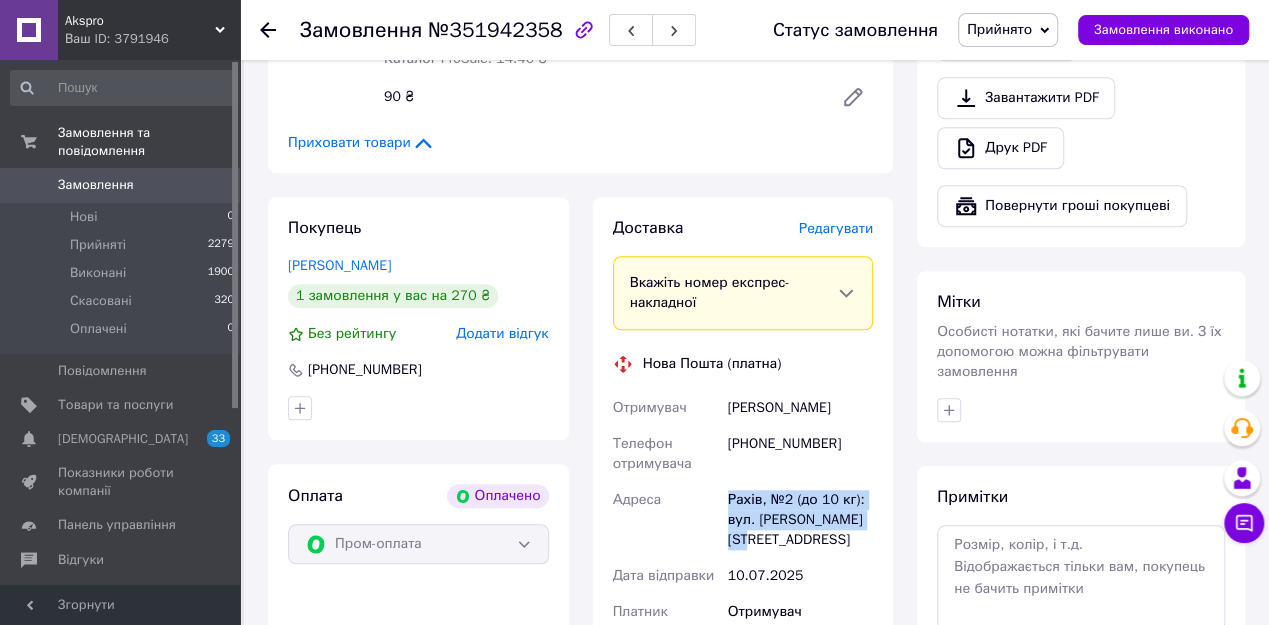 drag, startPoint x: 721, startPoint y: 415, endPoint x: 882, endPoint y: 445, distance: 163.77118 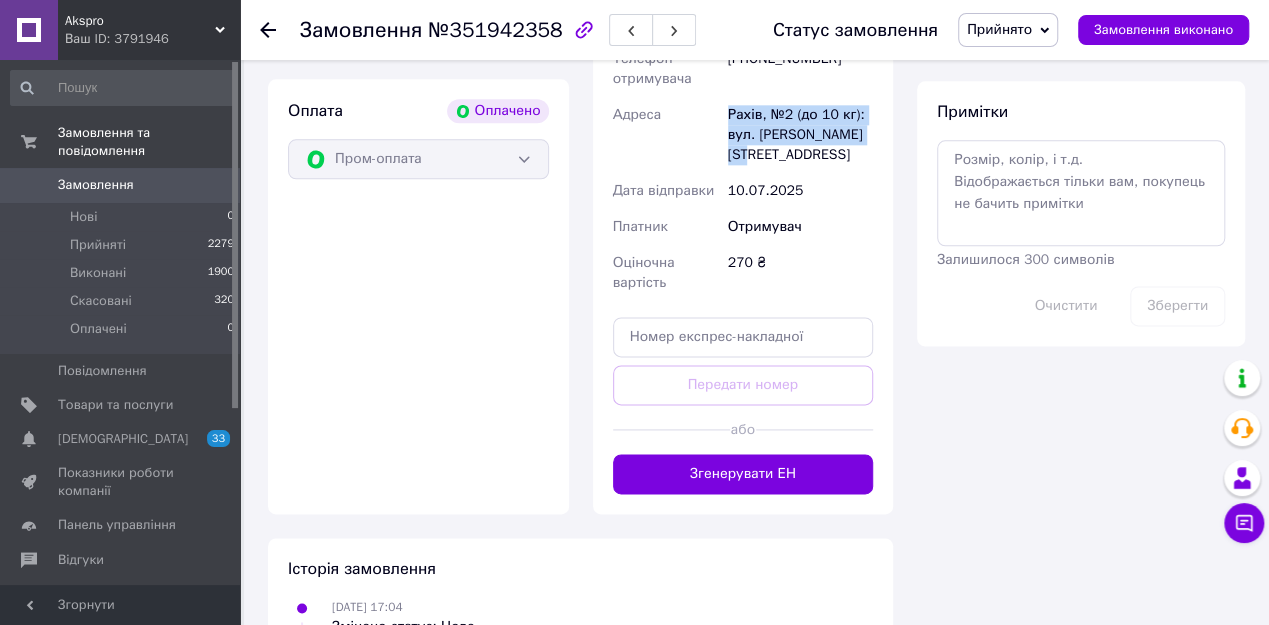 scroll, scrollTop: 1184, scrollLeft: 0, axis: vertical 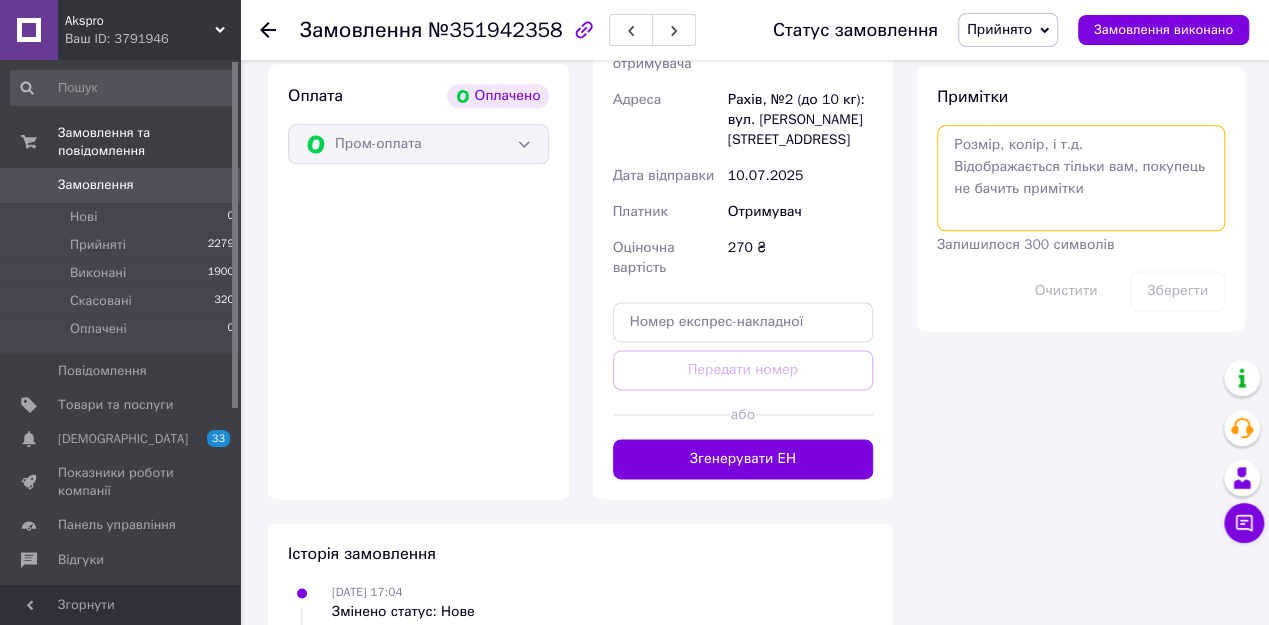 paste on "Рахів, №2 (до 10 кг): вул. [PERSON_NAME][STREET_ADDRESS]" 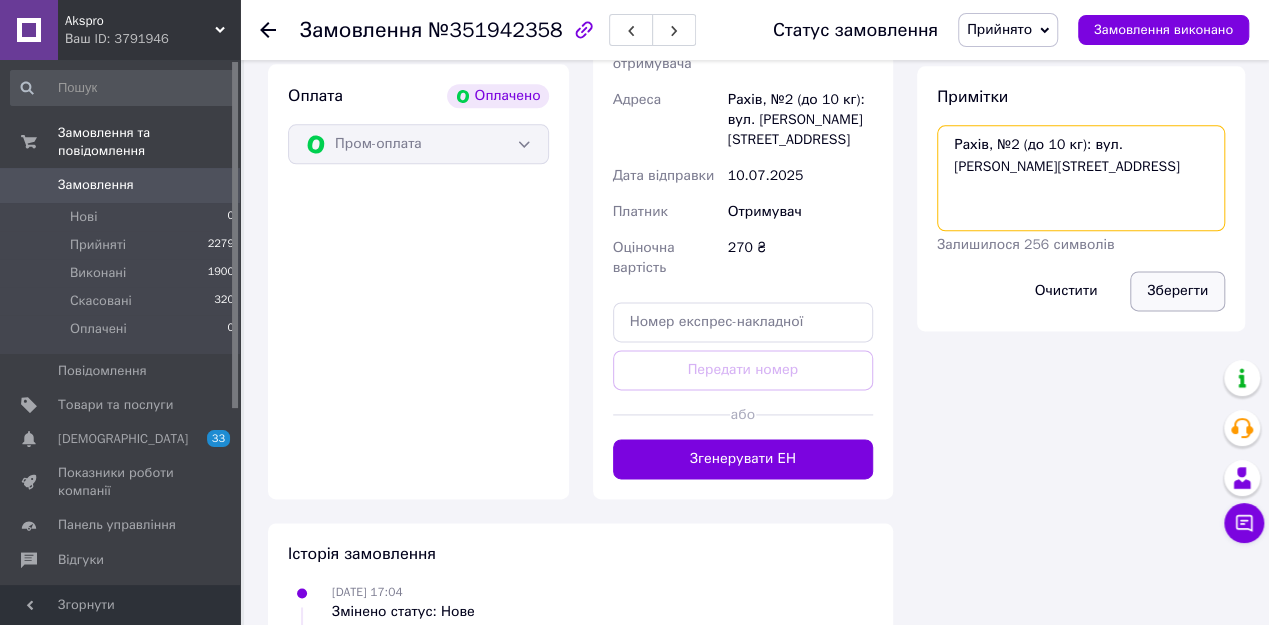 type on "Рахів, №2 (до 10 кг): вул. [PERSON_NAME][STREET_ADDRESS]" 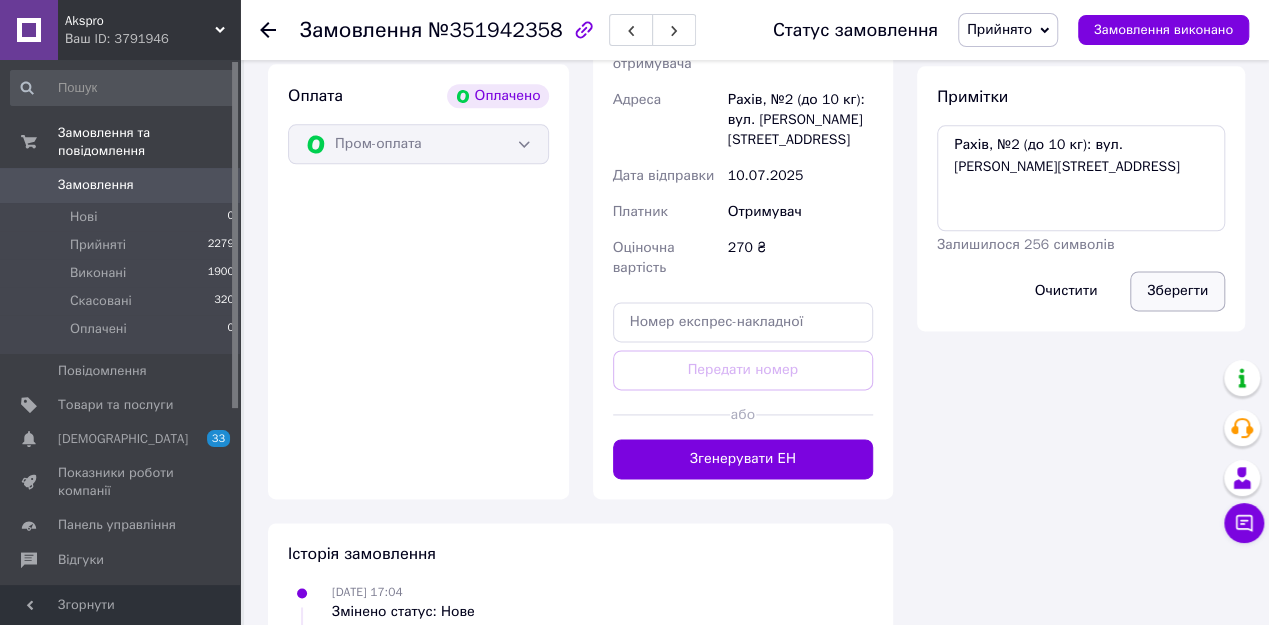 click on "Зберегти" at bounding box center [1177, 291] 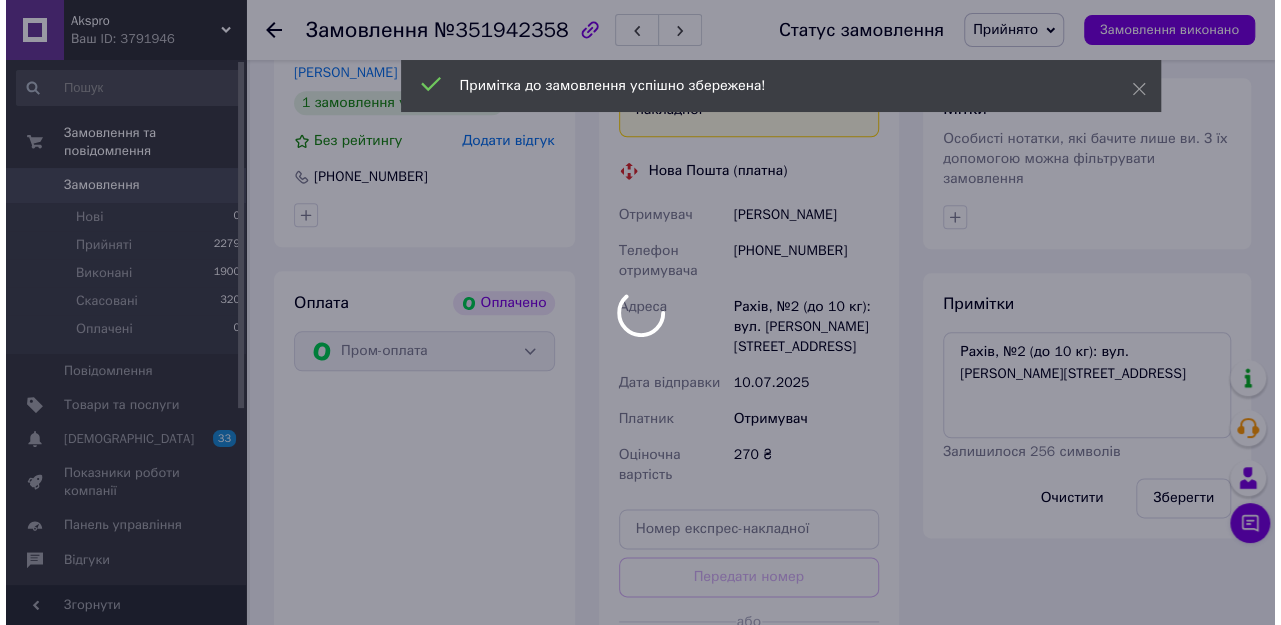 scroll, scrollTop: 544, scrollLeft: 0, axis: vertical 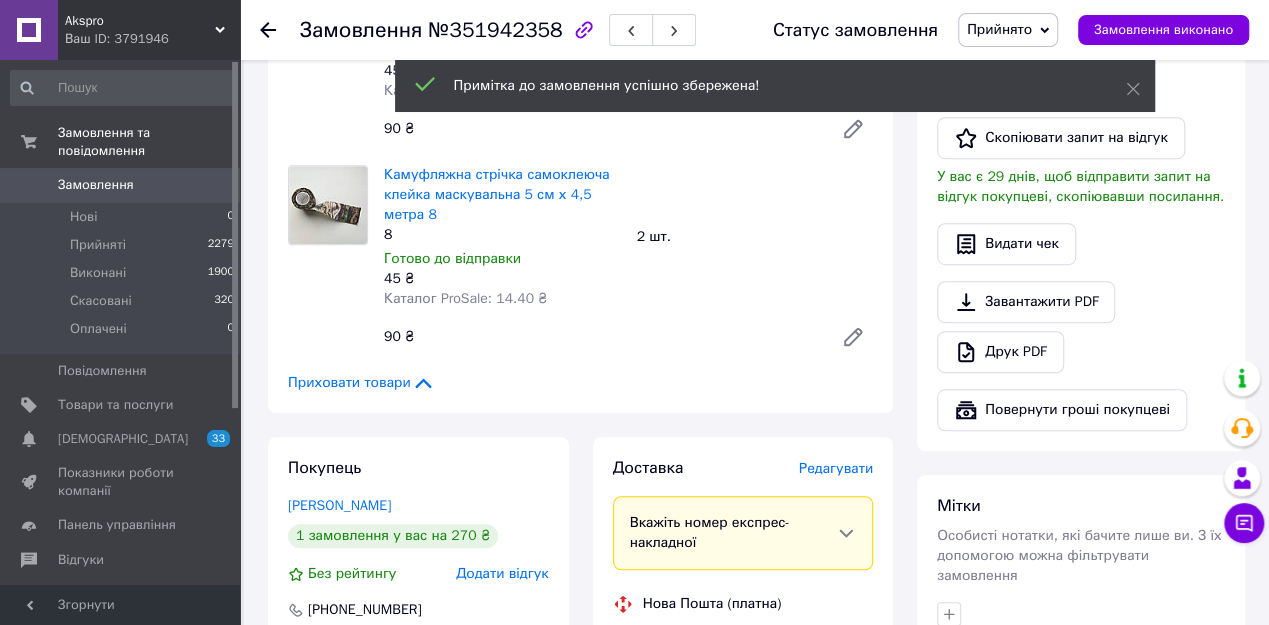 click on "Редагувати" at bounding box center (836, 468) 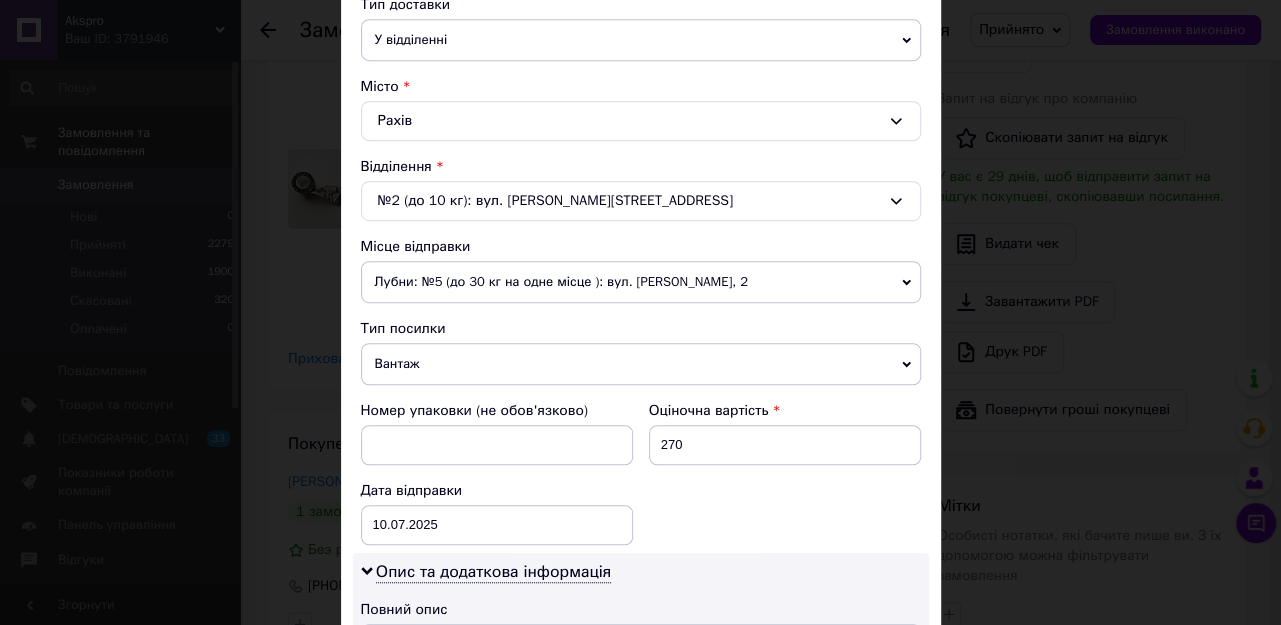 scroll, scrollTop: 480, scrollLeft: 0, axis: vertical 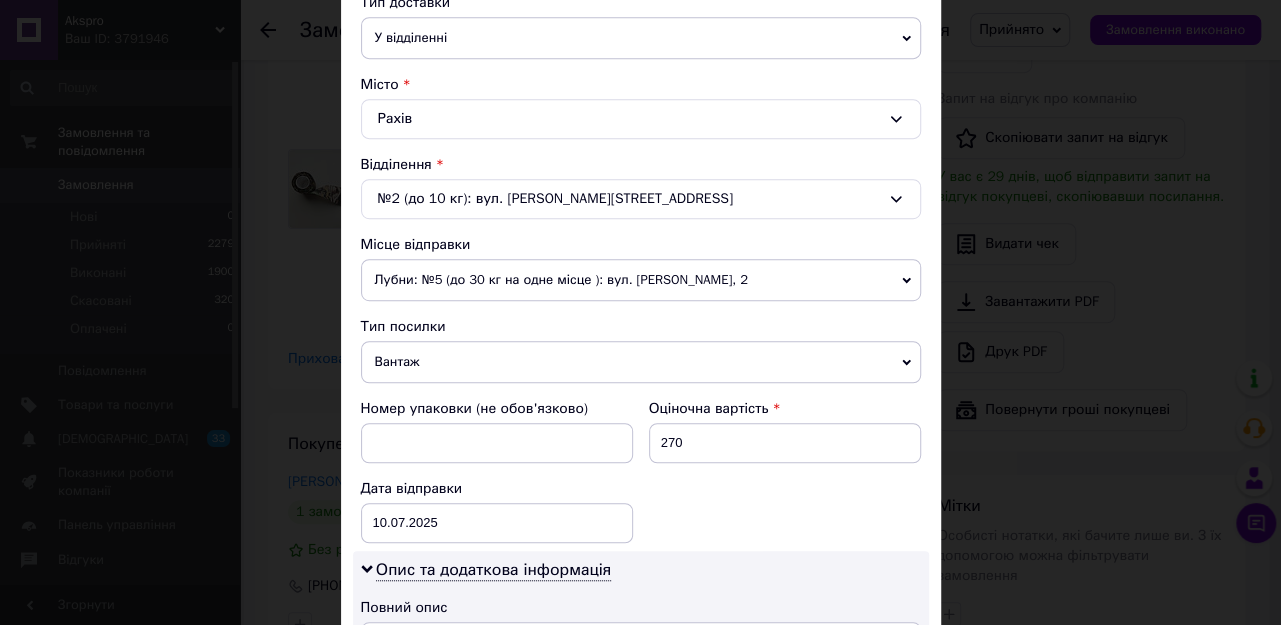 click on "Вантаж" at bounding box center (641, 362) 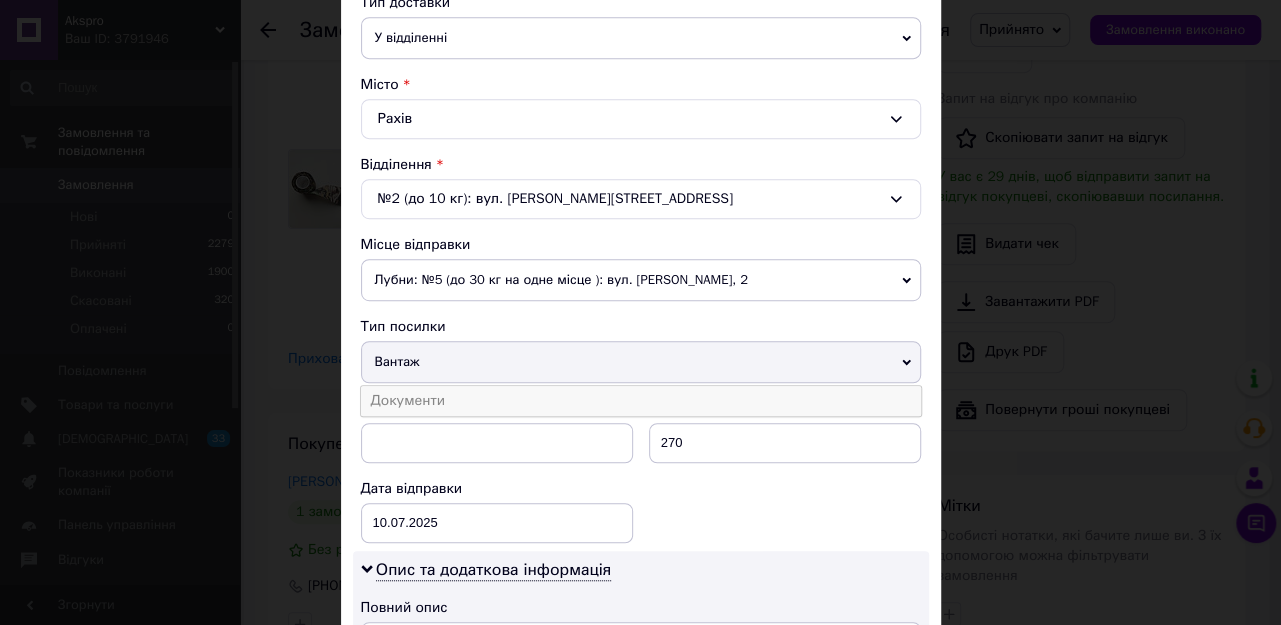 click on "Документи" at bounding box center [641, 401] 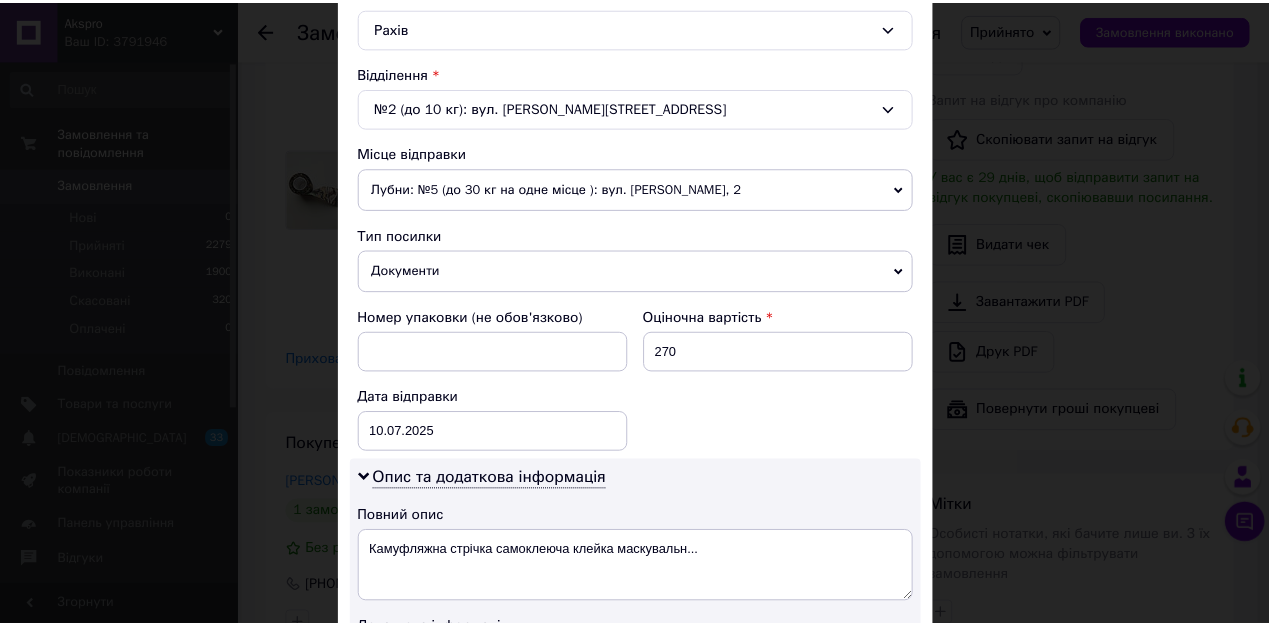 scroll, scrollTop: 880, scrollLeft: 0, axis: vertical 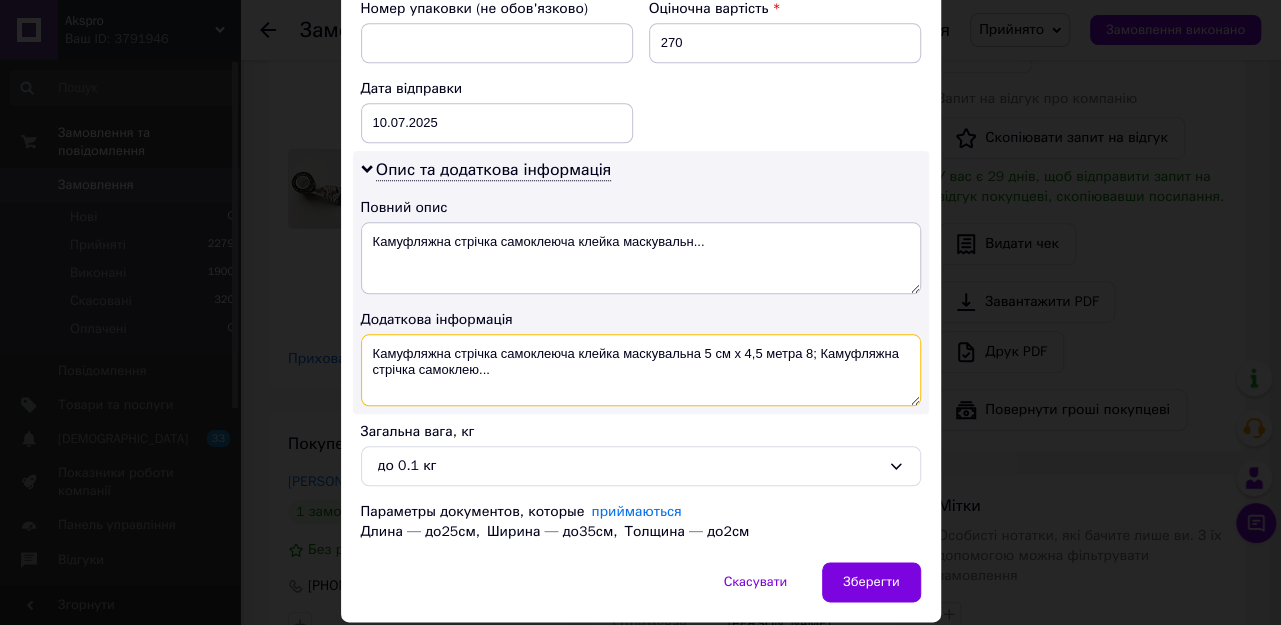 drag, startPoint x: 503, startPoint y: 354, endPoint x: 514, endPoint y: 369, distance: 18.601076 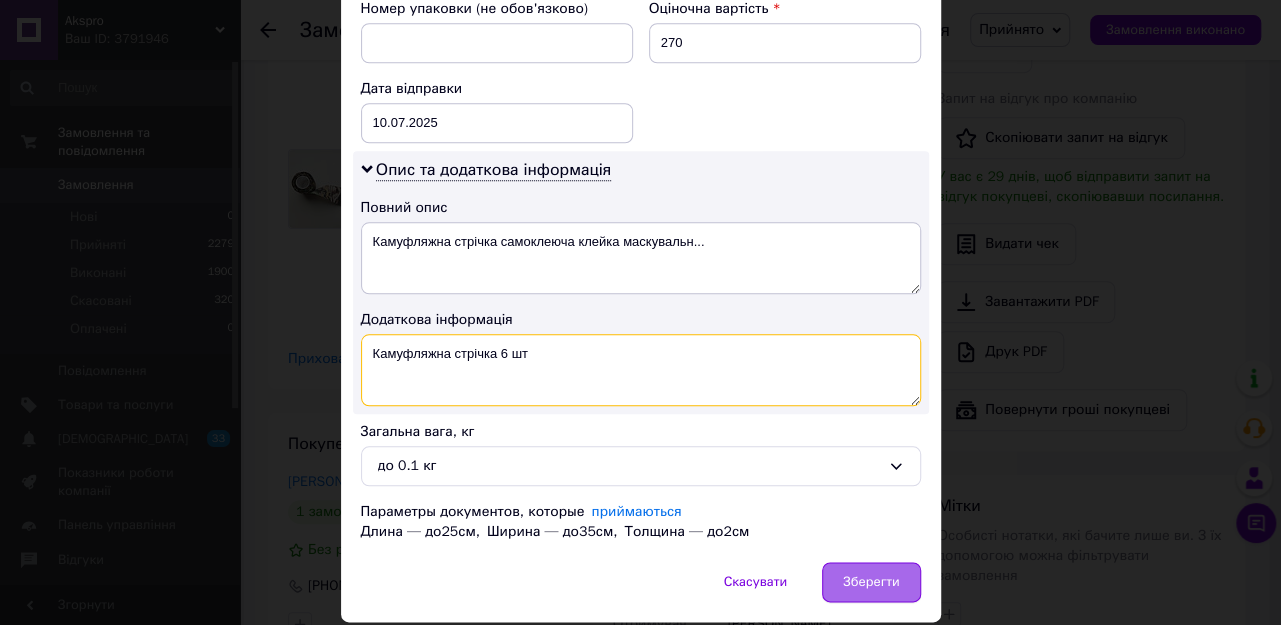 type on "Камуфляжна стрічка 6 шт" 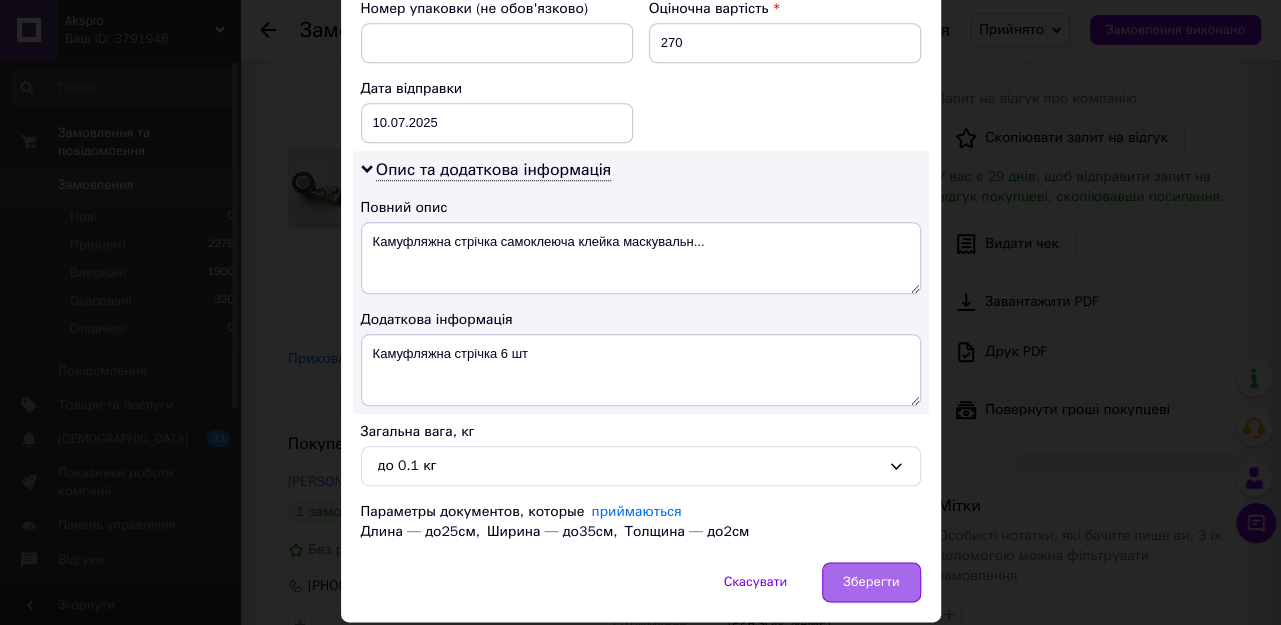 click on "Зберегти" at bounding box center [871, 582] 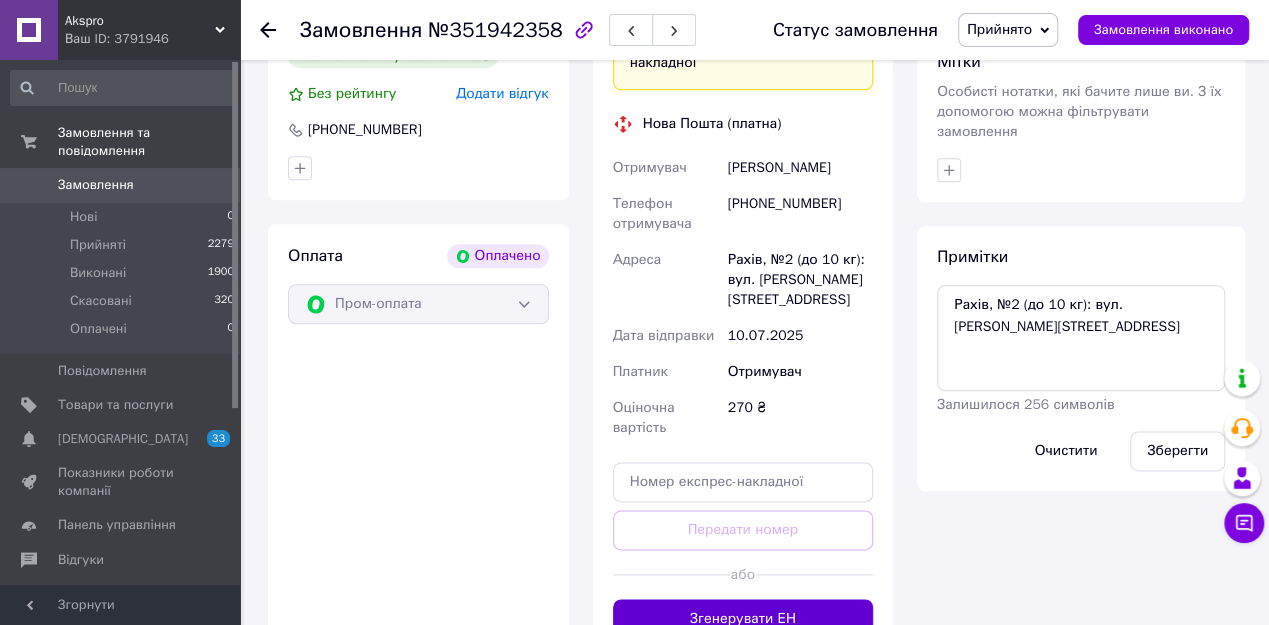 click on "Згенерувати ЕН" at bounding box center [743, 619] 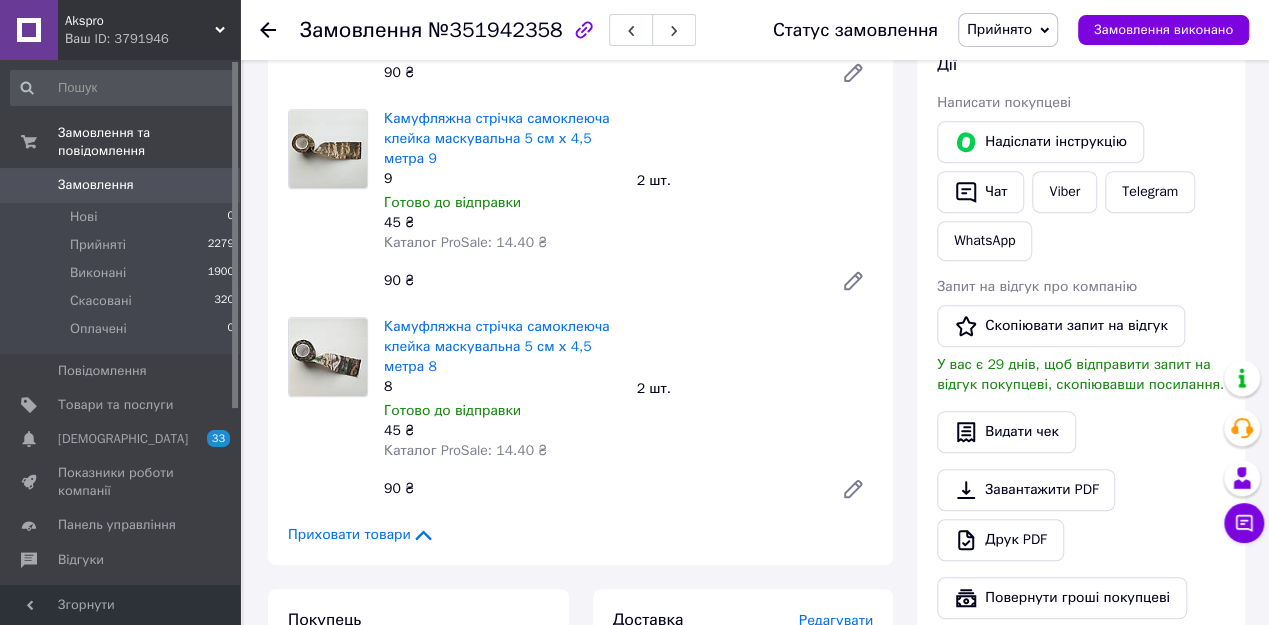 scroll, scrollTop: 384, scrollLeft: 0, axis: vertical 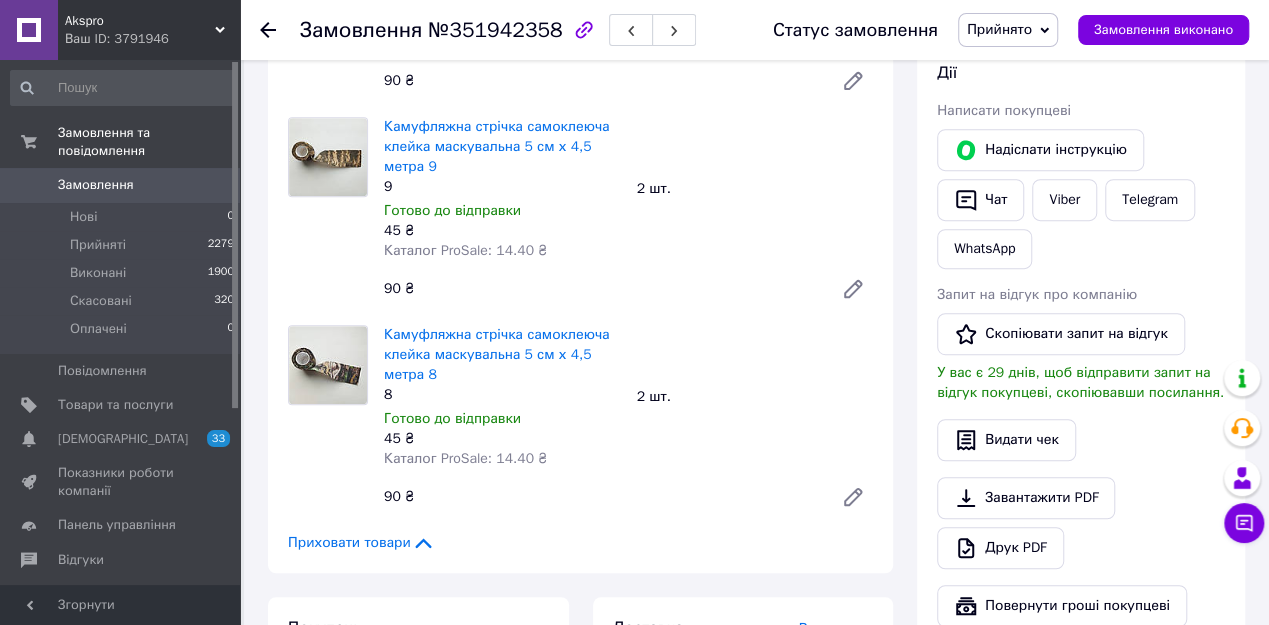 click 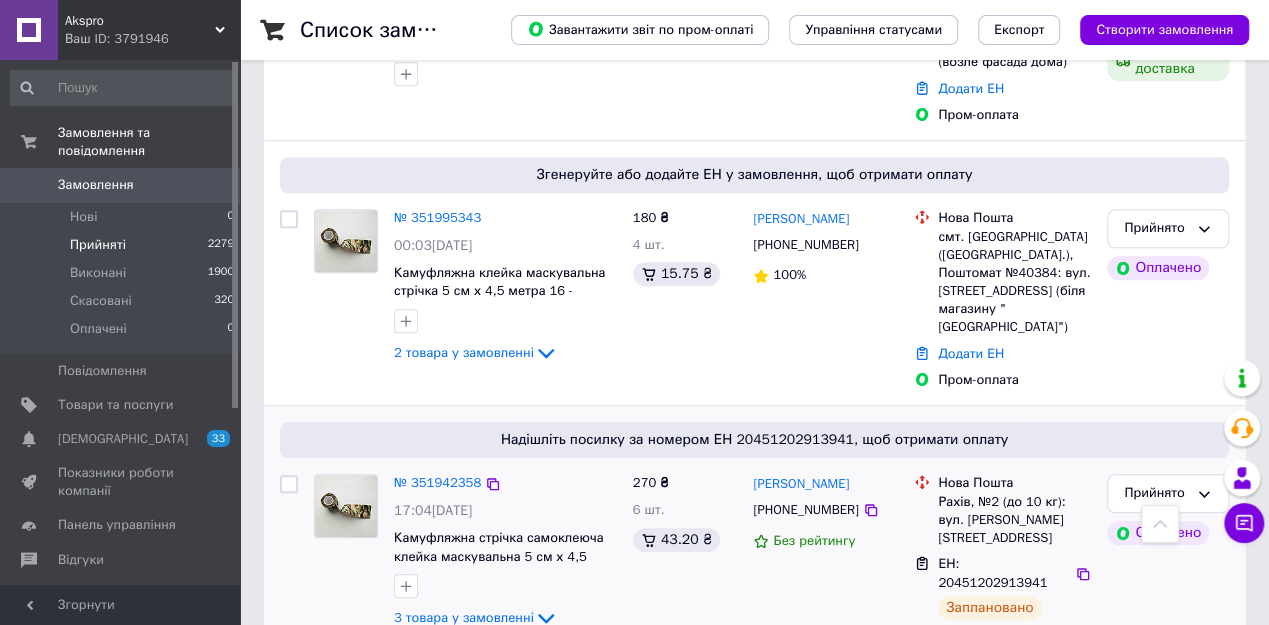 scroll, scrollTop: 720, scrollLeft: 0, axis: vertical 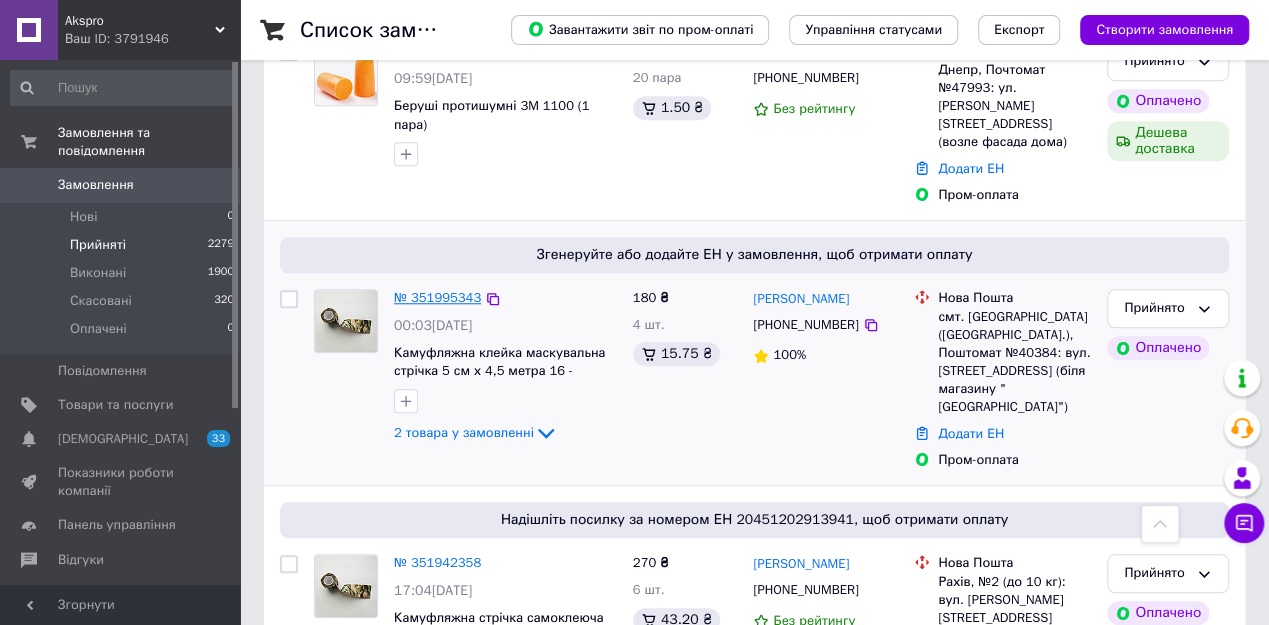 click on "№ 351995343" at bounding box center [437, 297] 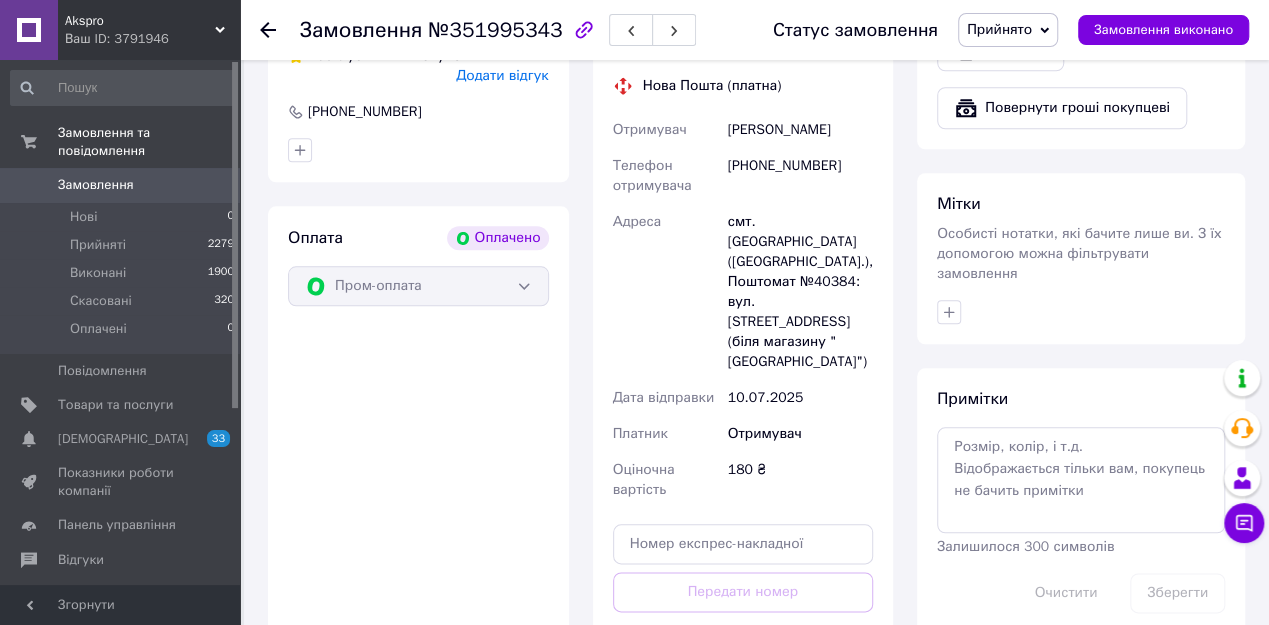 scroll, scrollTop: 883, scrollLeft: 0, axis: vertical 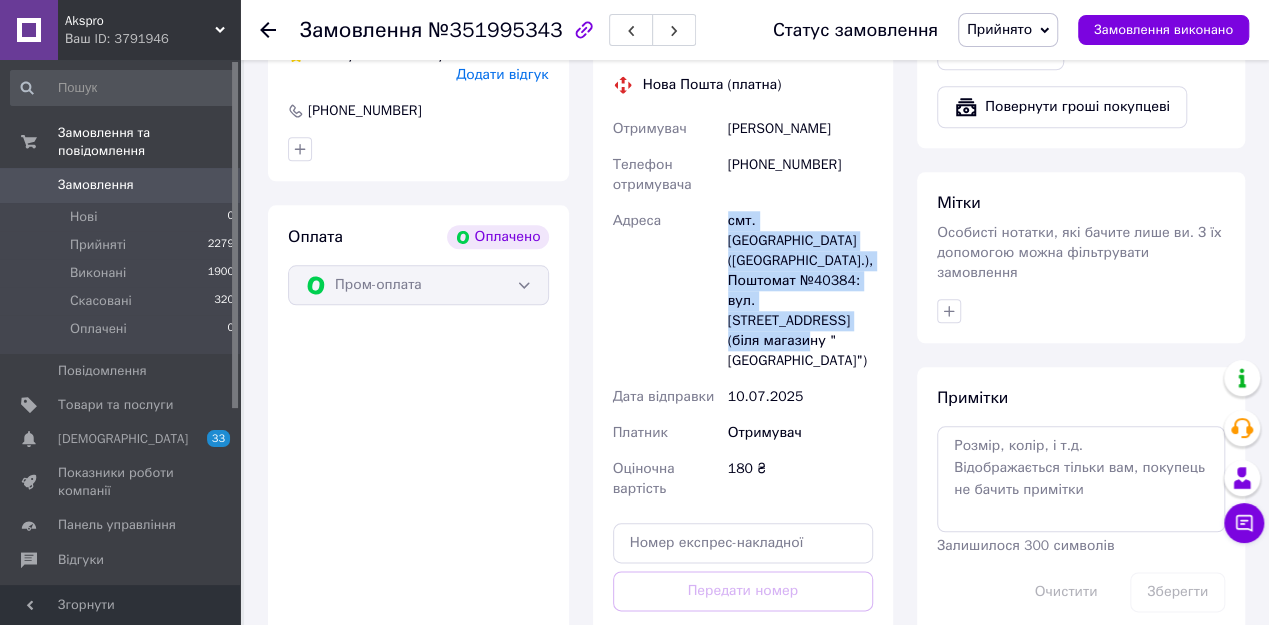 drag, startPoint x: 717, startPoint y: 161, endPoint x: 814, endPoint y: 260, distance: 138.60014 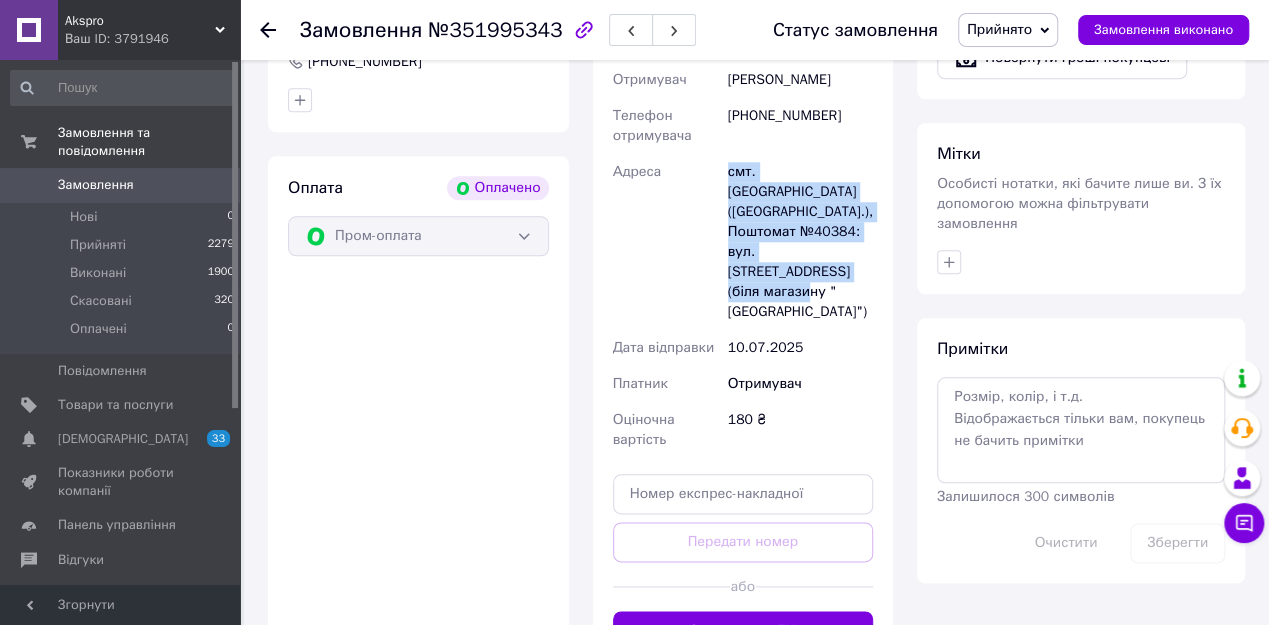 scroll, scrollTop: 1195, scrollLeft: 0, axis: vertical 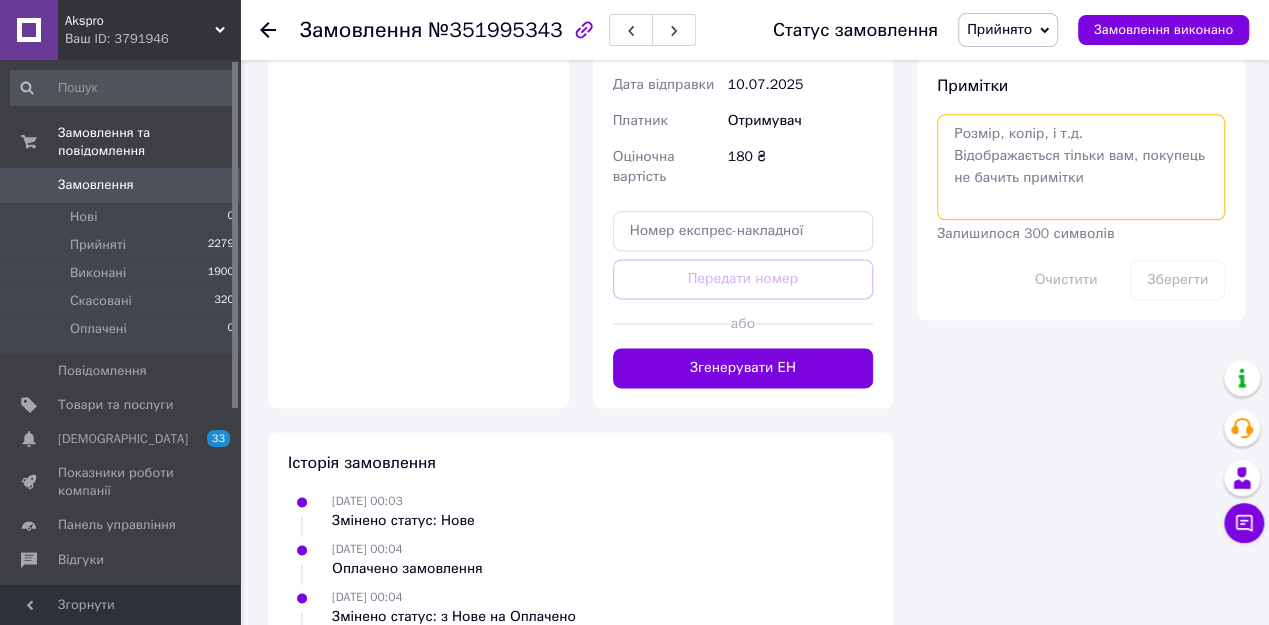 paste on "смт. [GEOGRAPHIC_DATA] ([GEOGRAPHIC_DATA].), Поштомат №40384: вул. [STREET_ADDRESS] (біля магазину "[GEOGRAPHIC_DATA]")" 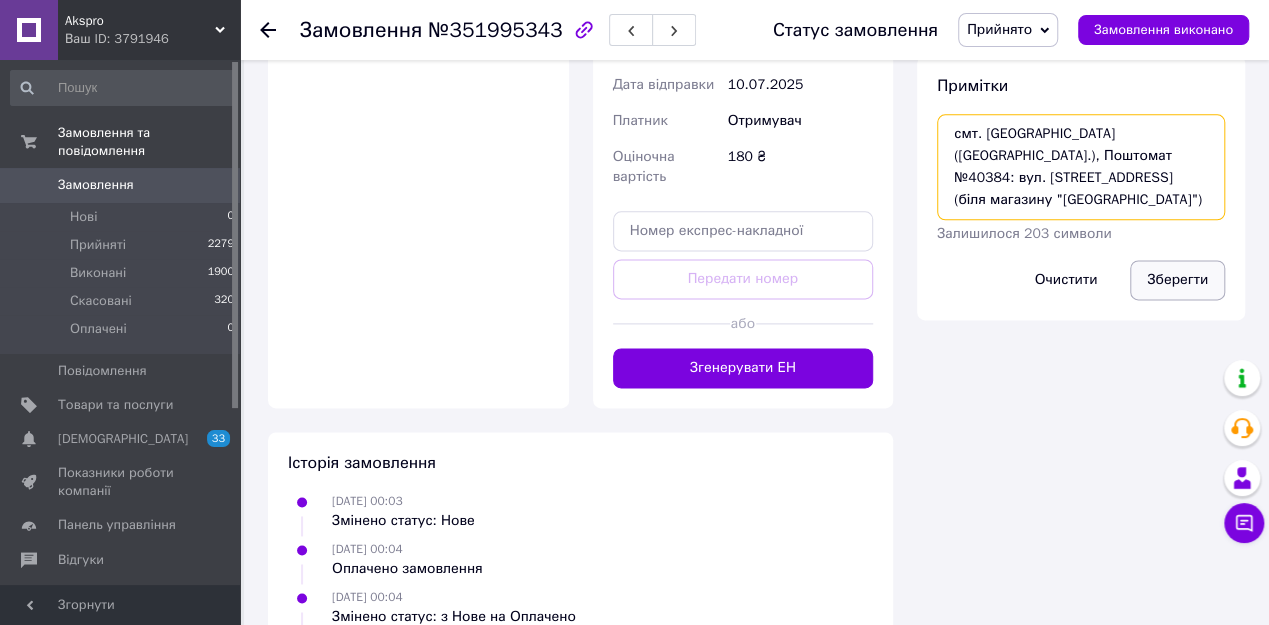 type on "смт. [GEOGRAPHIC_DATA] ([GEOGRAPHIC_DATA].), Поштомат №40384: вул. [STREET_ADDRESS] (біля магазину "[GEOGRAPHIC_DATA]")" 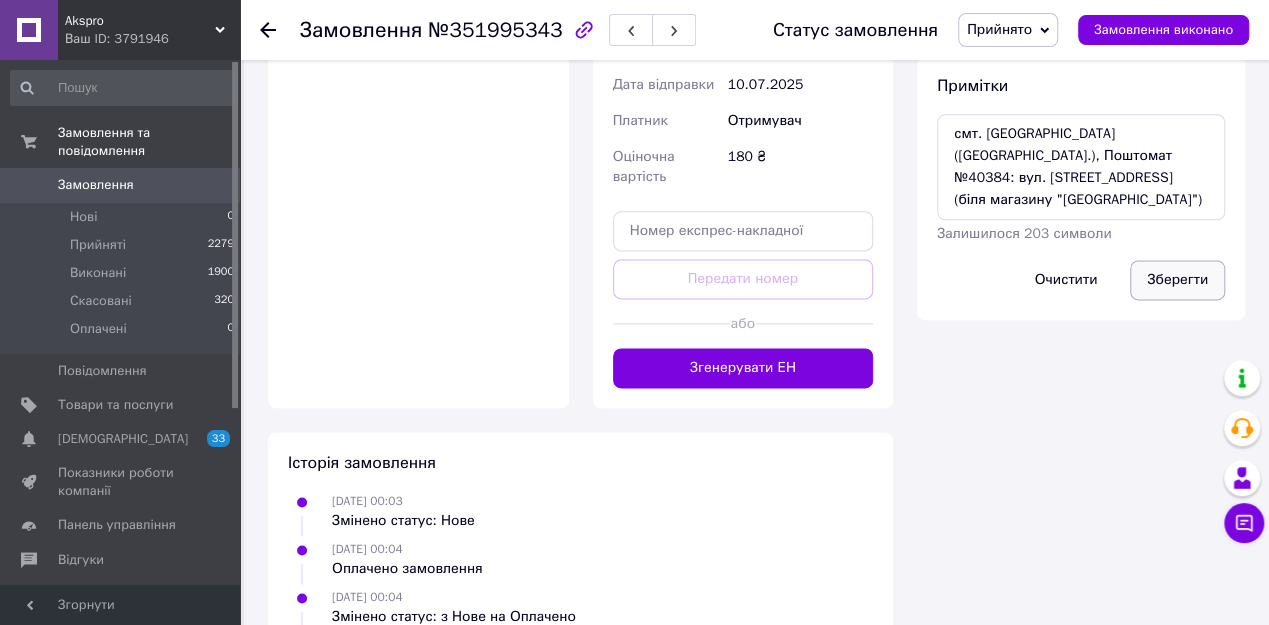 click on "Зберегти" at bounding box center [1177, 280] 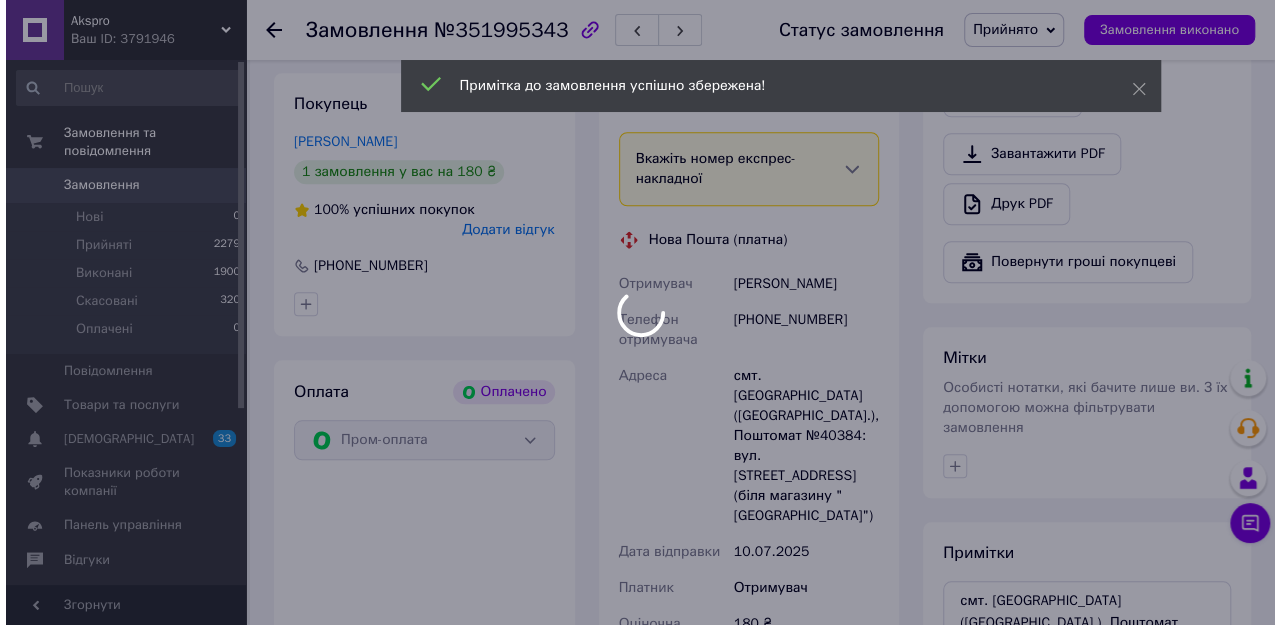 scroll, scrollTop: 635, scrollLeft: 0, axis: vertical 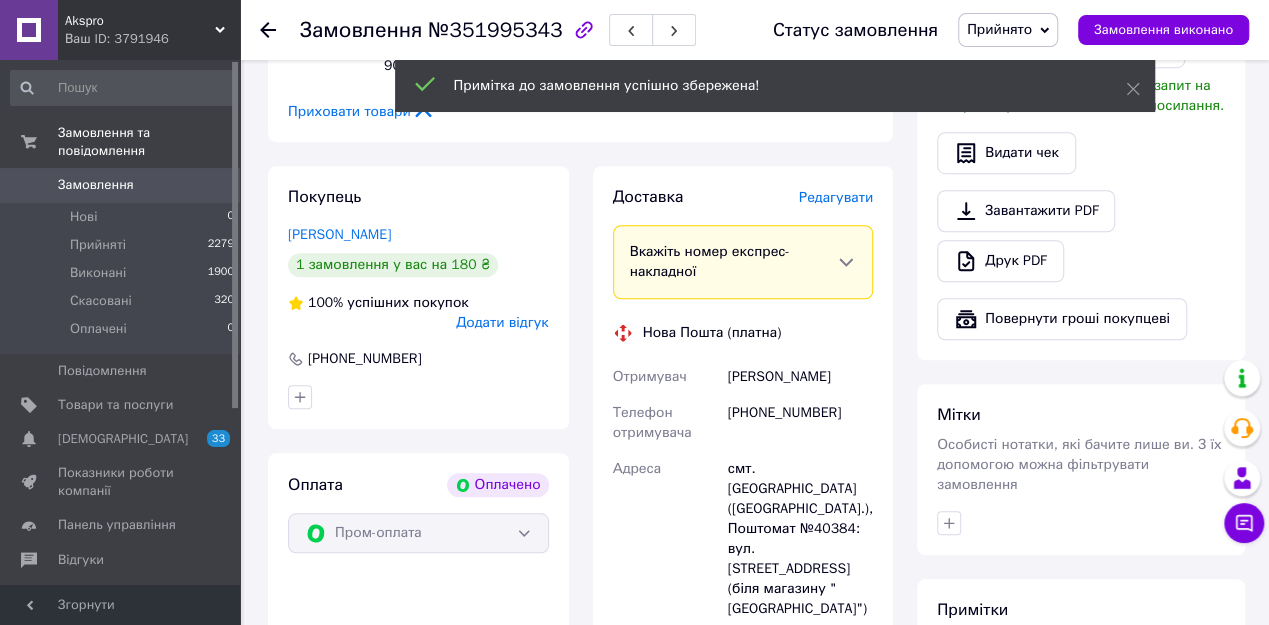 click on "Редагувати" at bounding box center [836, 197] 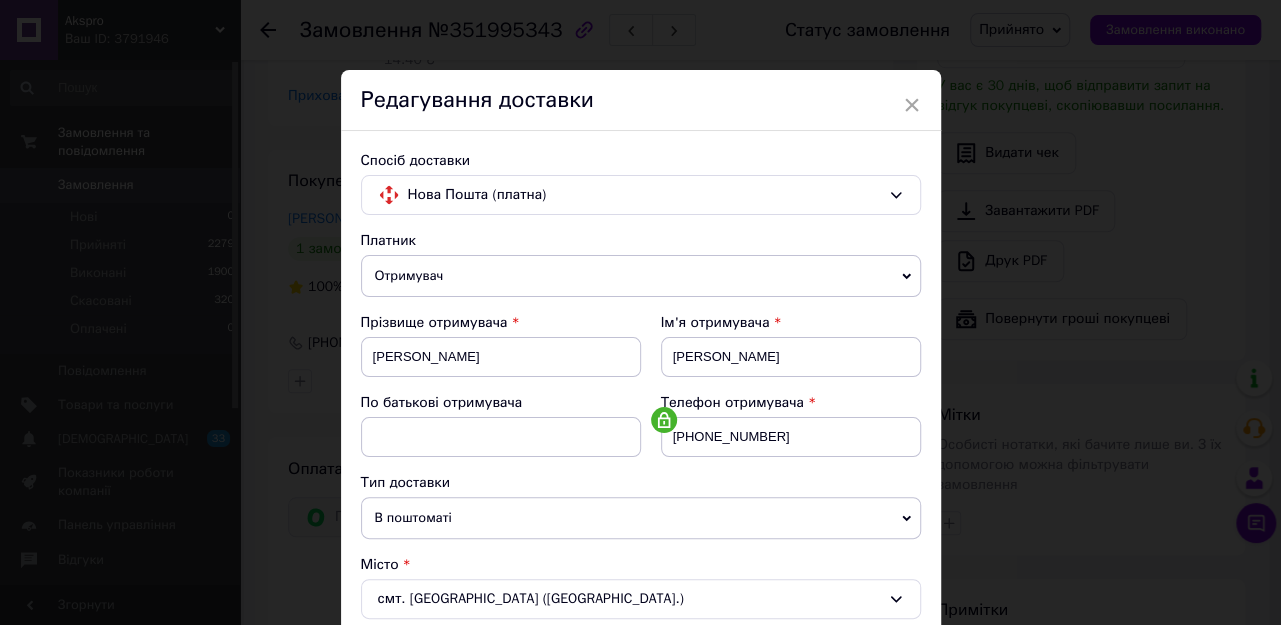 scroll, scrollTop: 400, scrollLeft: 0, axis: vertical 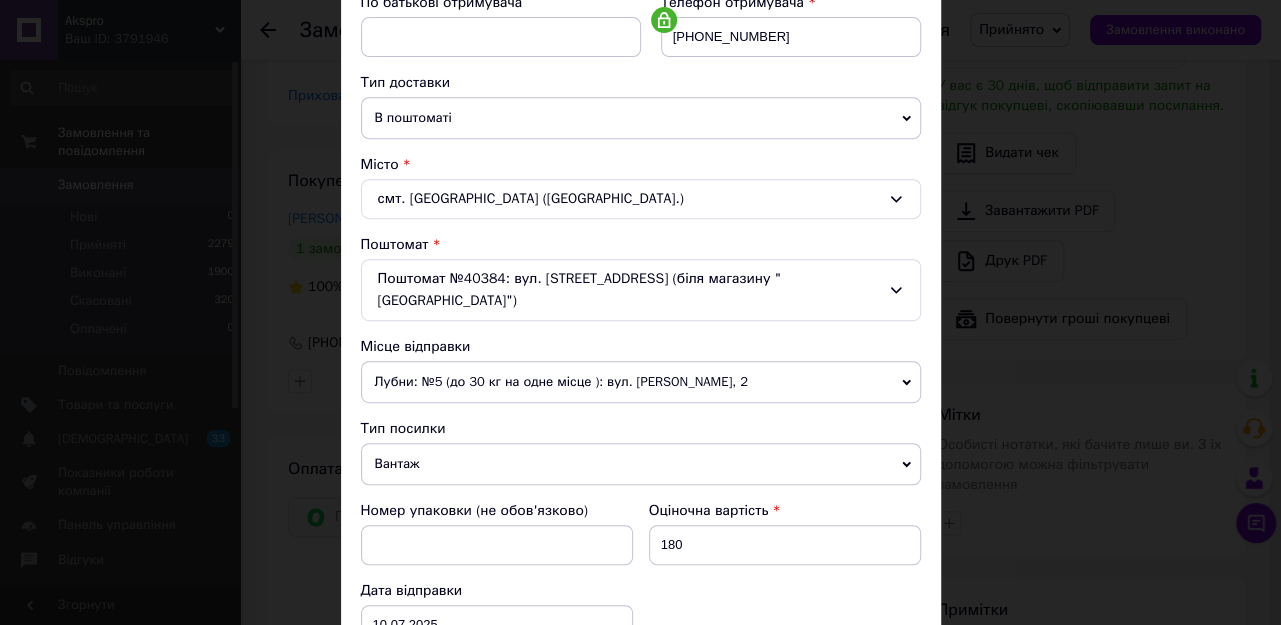 click on "Вантаж" at bounding box center [641, 464] 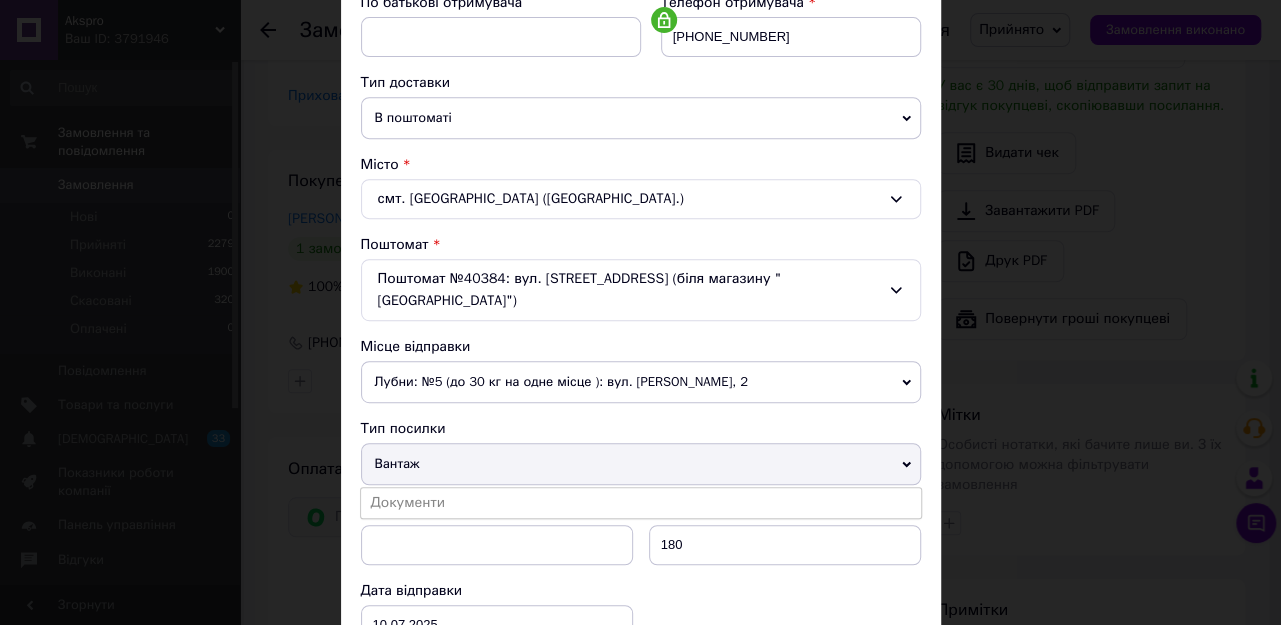 drag, startPoint x: 360, startPoint y: 481, endPoint x: 376, endPoint y: 481, distance: 16 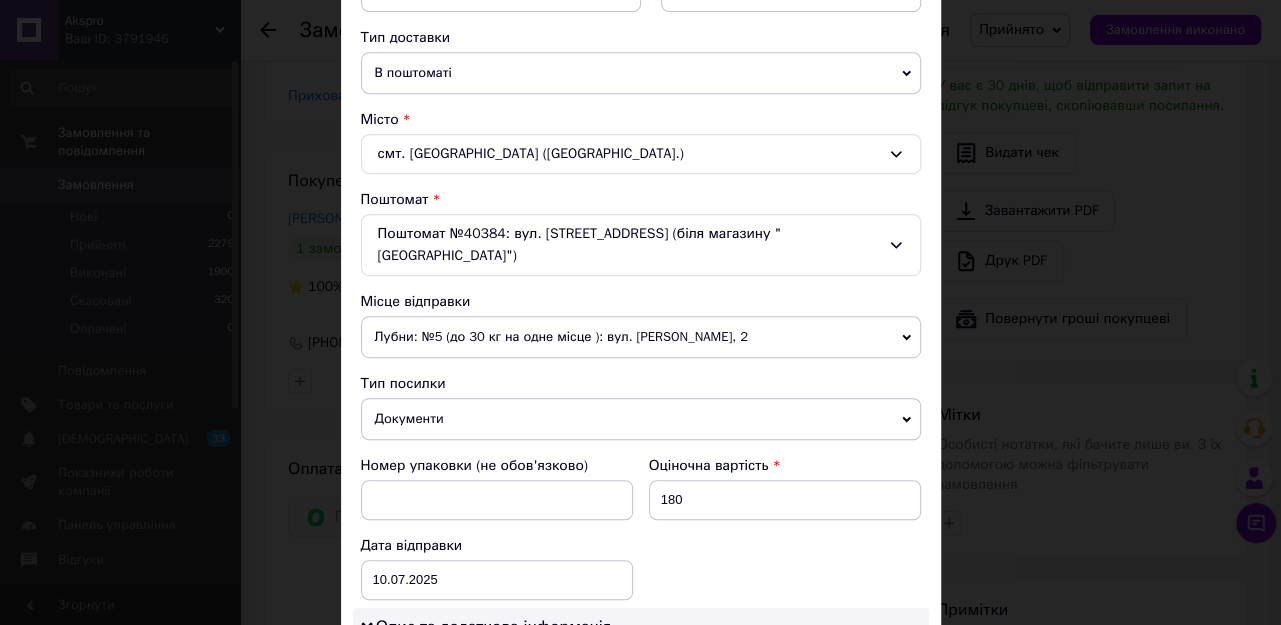 scroll, scrollTop: 720, scrollLeft: 0, axis: vertical 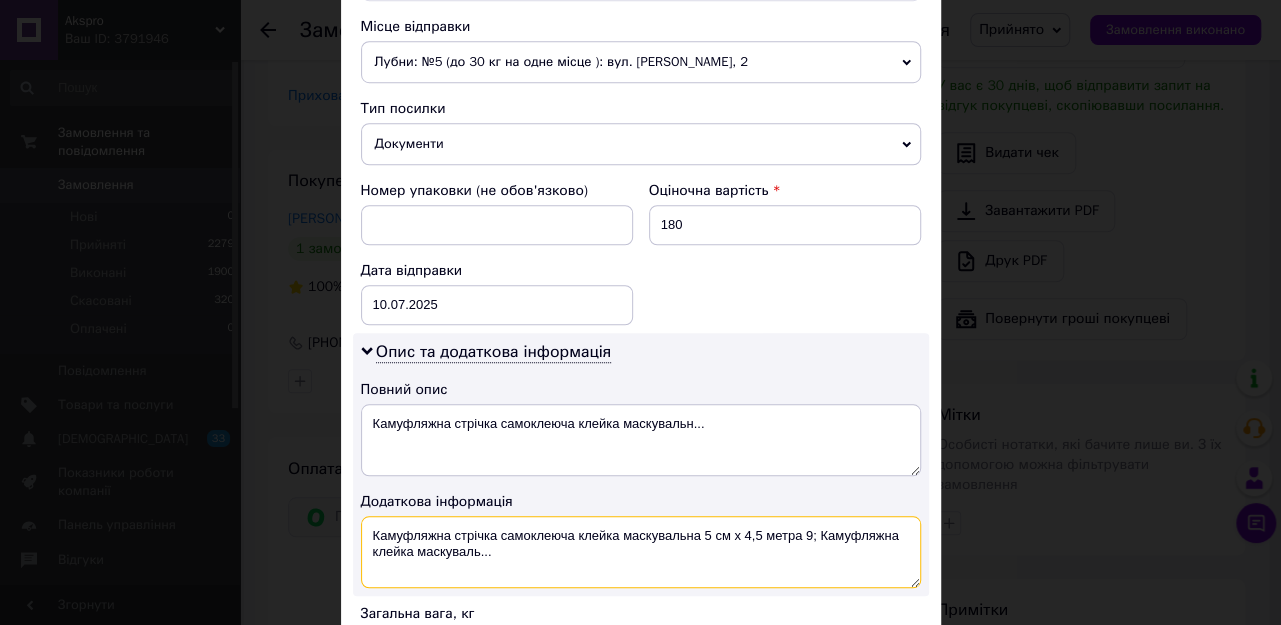 drag, startPoint x: 502, startPoint y: 504, endPoint x: 572, endPoint y: 545, distance: 81.12336 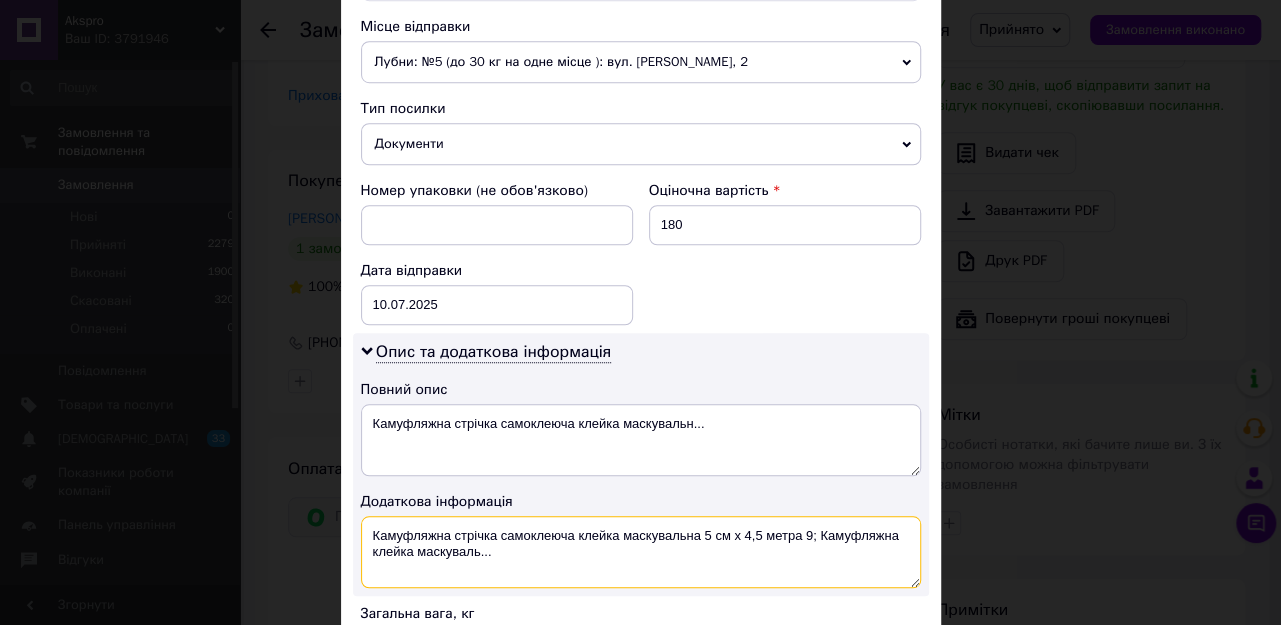 click on "Камуфляжна стрічка самоклеюча клейка маскувальна 5 см х 4,5 метра 9; Камуфляжна клейка маскуваль..." at bounding box center (641, 552) 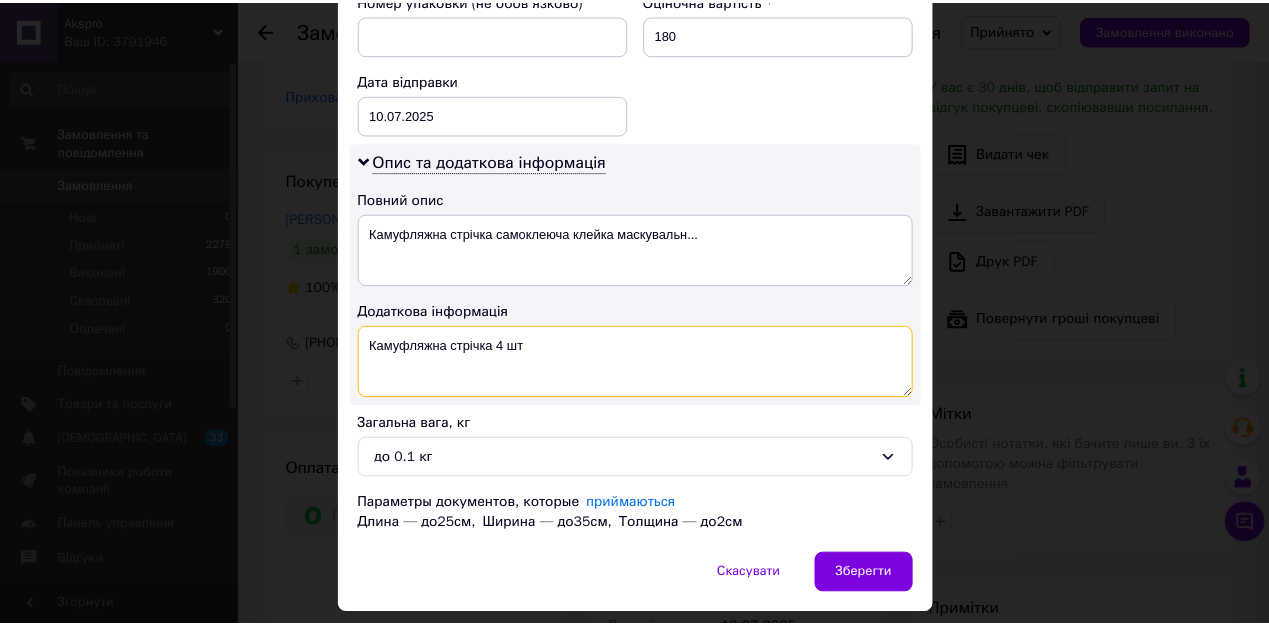 scroll, scrollTop: 937, scrollLeft: 0, axis: vertical 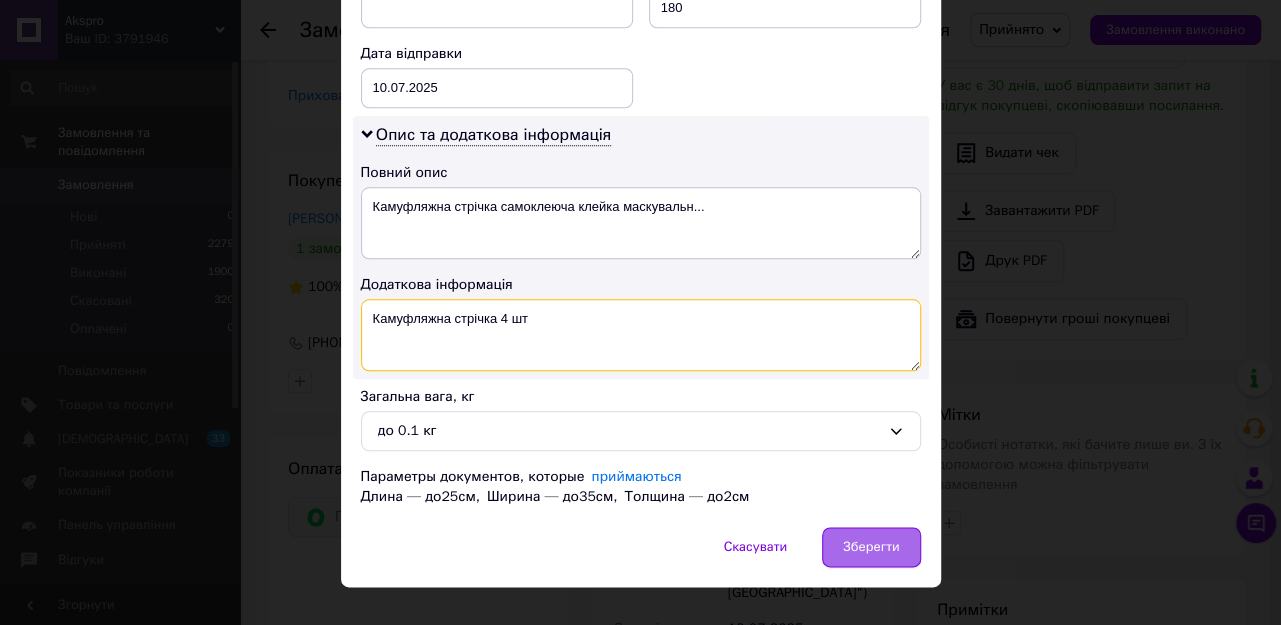 type on "Камуфляжна стрічка 4 шт" 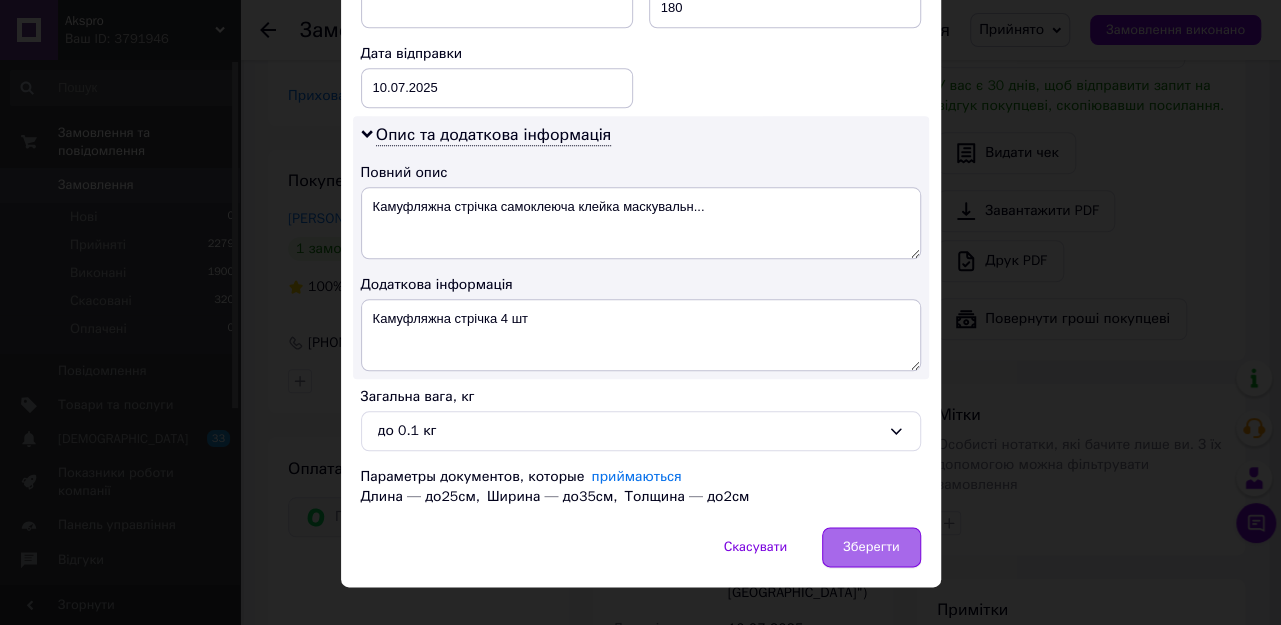 click on "Зберегти" at bounding box center [871, 547] 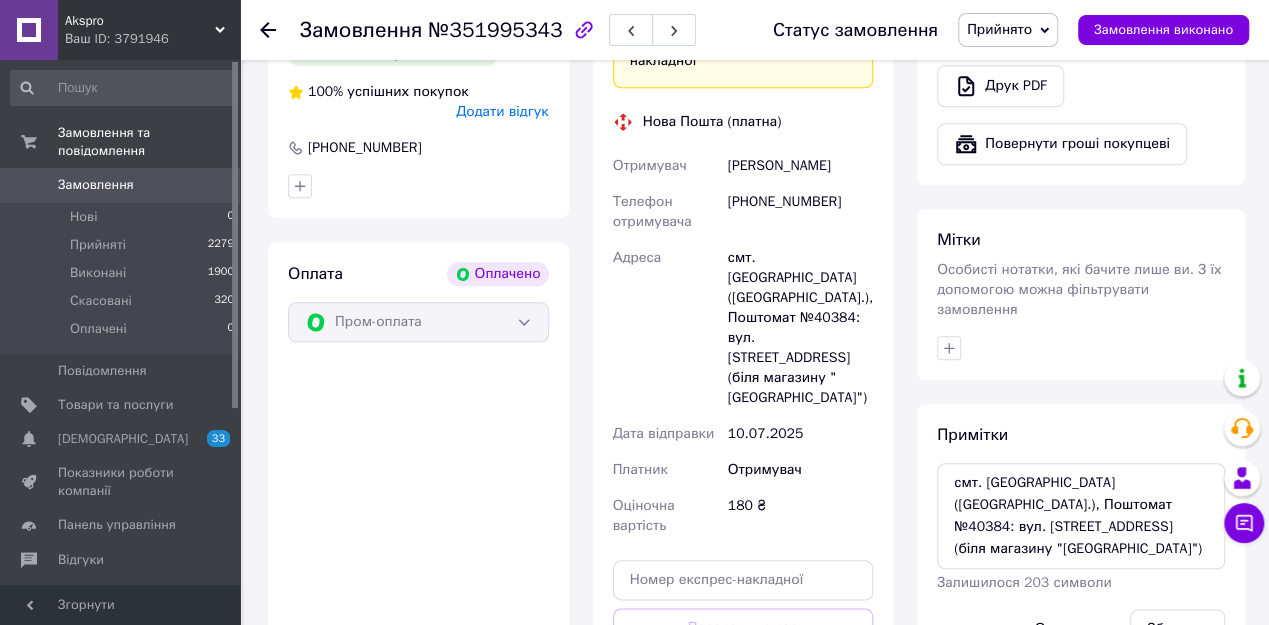 scroll, scrollTop: 960, scrollLeft: 0, axis: vertical 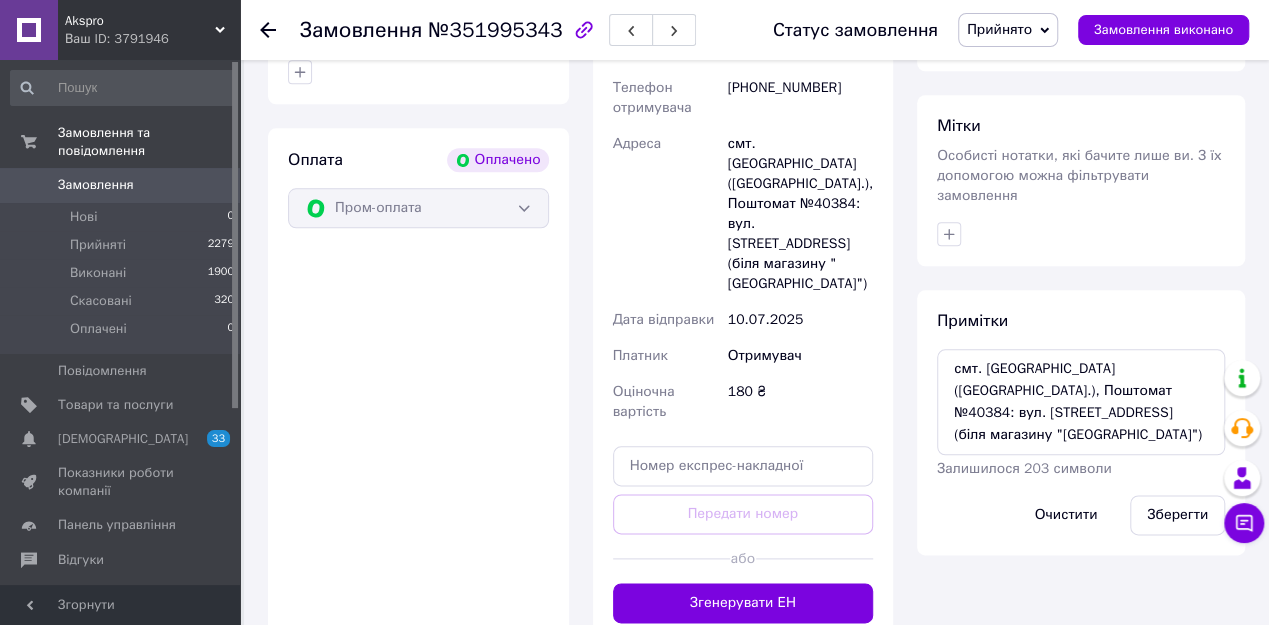 click on "Доставка [PERSON_NAME] Вкажіть номер експрес-накладної Обов'язково введіть номер експрес-накладної,
якщо створювали її не на цій сторінці. У разі,
якщо номер ЕН не буде доданий, ми не зможемо
виплатити гроші за замовлення Мобільний номер покупця (із замовлення) повинен відповідати номеру отримувача за накладною Нова Пошта (платна) Отримувач [PERSON_NAME] Телефон отримувача [PHONE_NUMBER] [GEOGRAPHIC_DATA] смт. [GEOGRAPHIC_DATA] ([GEOGRAPHIC_DATA].), Поштомат №40384: вул. [STREET_ADDRESS] (біля магазину "[PERSON_NAME]") Дата відправки [DATE] Платник Отримувач Оціночна вартість 180 ₴ Передати номер 180" at bounding box center [743, 242] 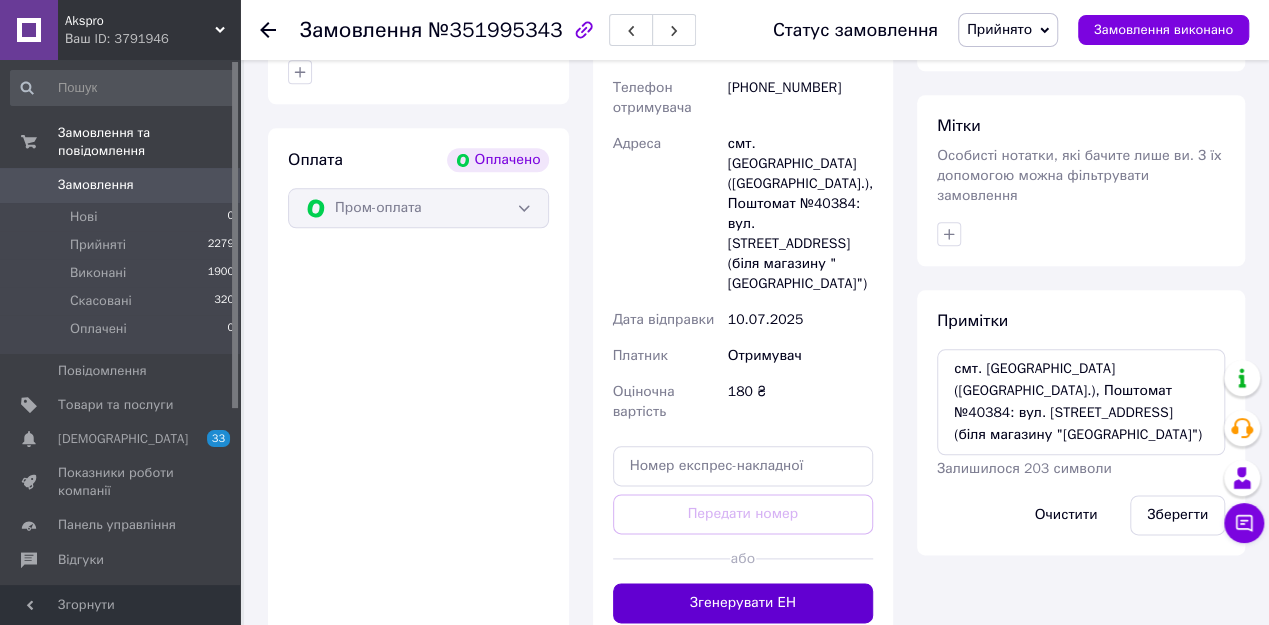 click on "Згенерувати ЕН" at bounding box center [743, 603] 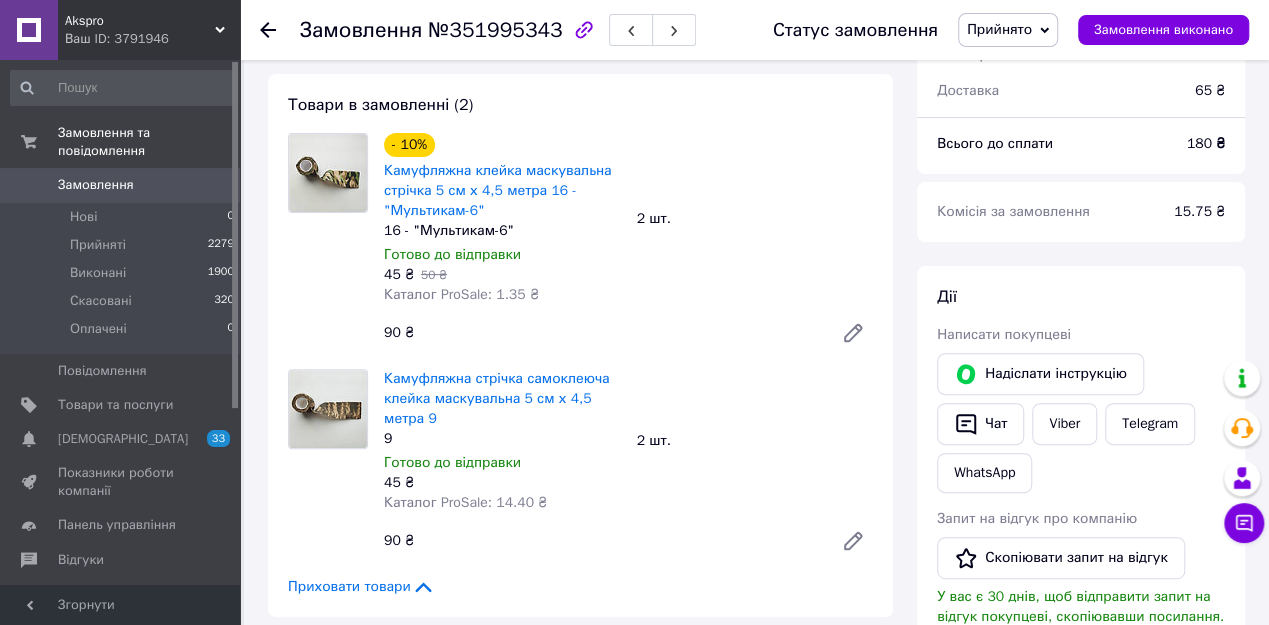 scroll, scrollTop: 160, scrollLeft: 0, axis: vertical 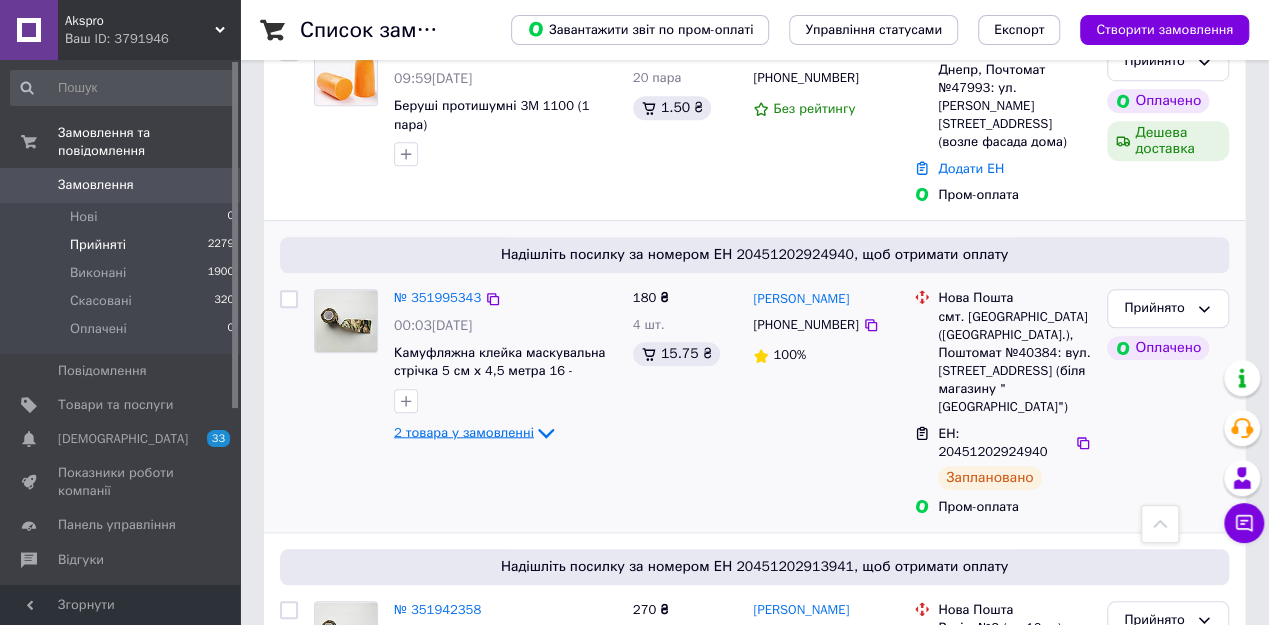 click on "2 товара у замовленні" at bounding box center (464, 432) 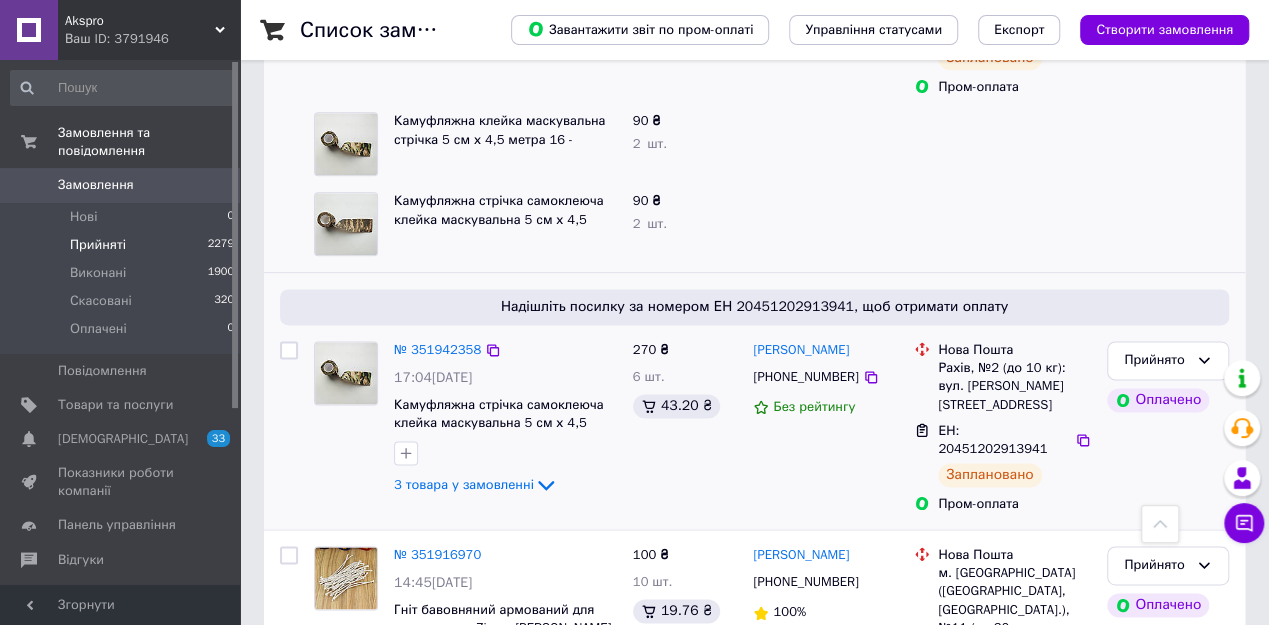 scroll, scrollTop: 1200, scrollLeft: 0, axis: vertical 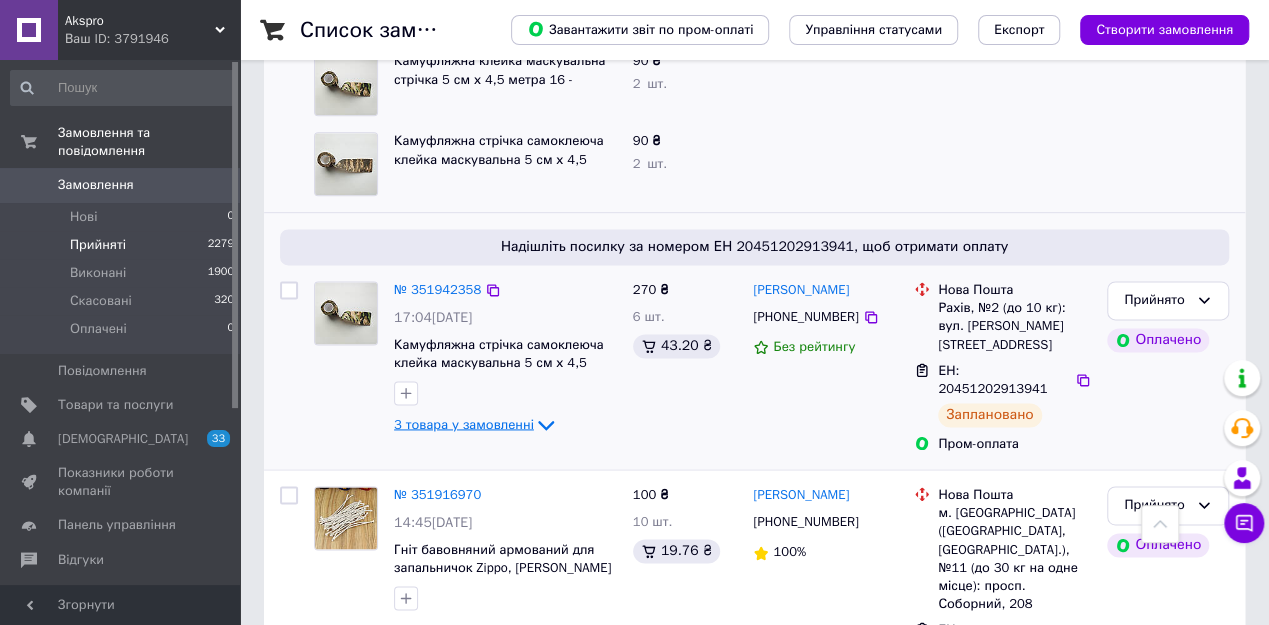 click on "3 товара у замовленні" at bounding box center [464, 423] 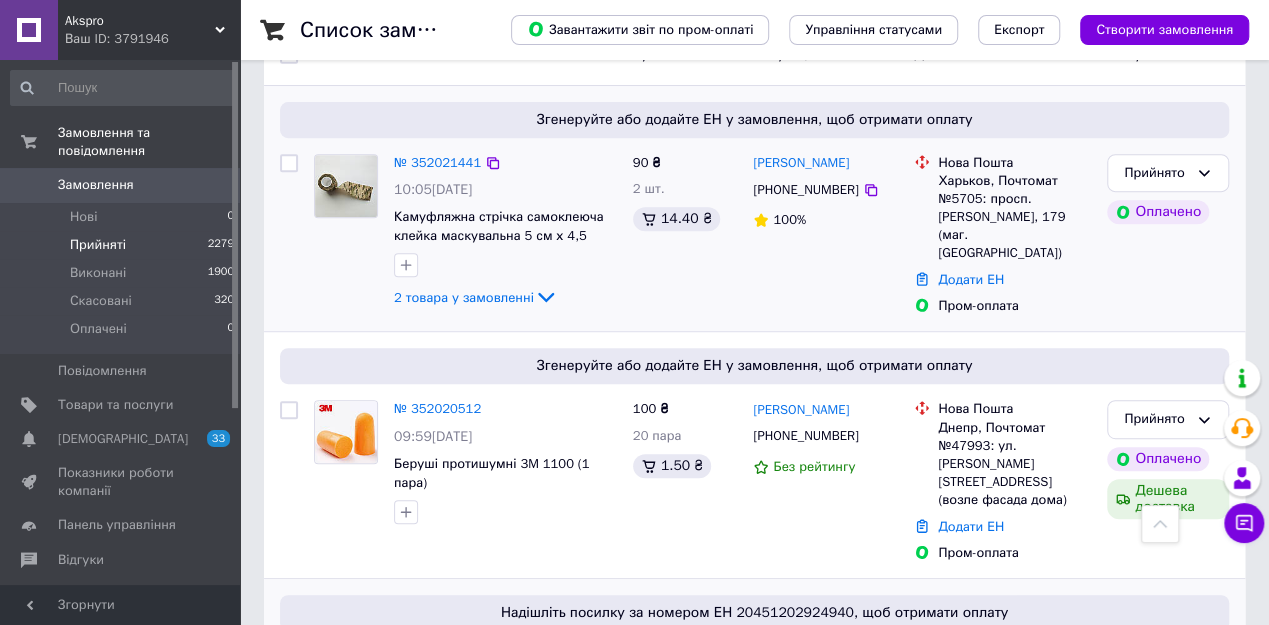 scroll, scrollTop: 320, scrollLeft: 0, axis: vertical 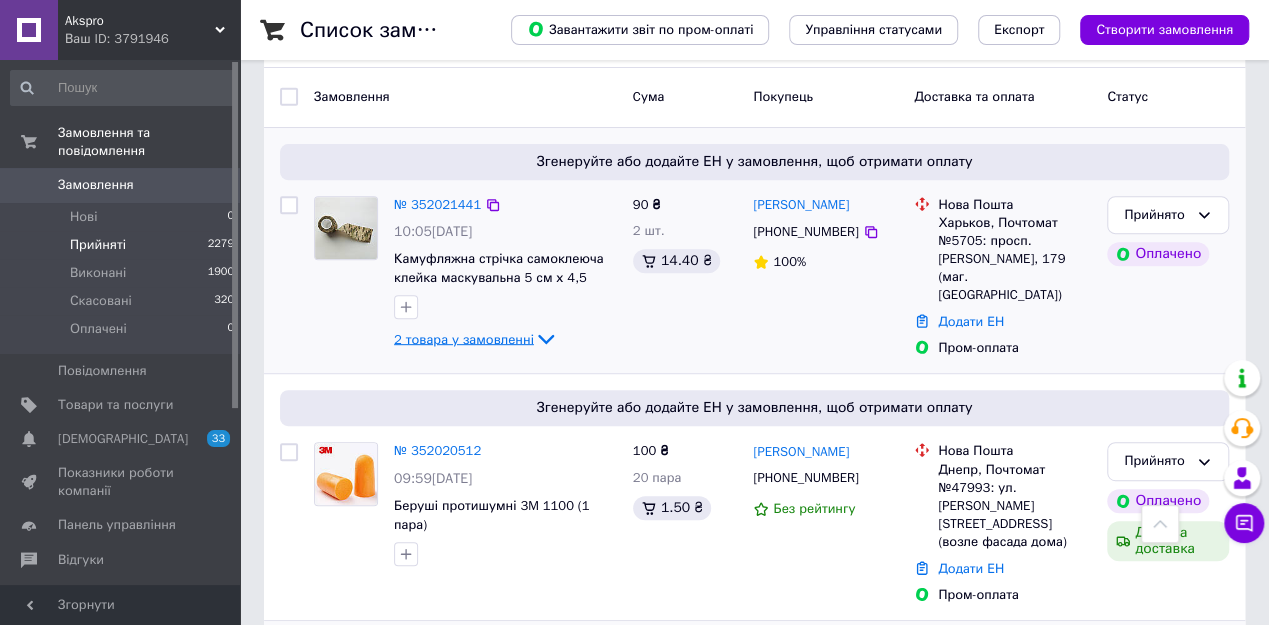 click on "2 товара у замовленні" at bounding box center [464, 338] 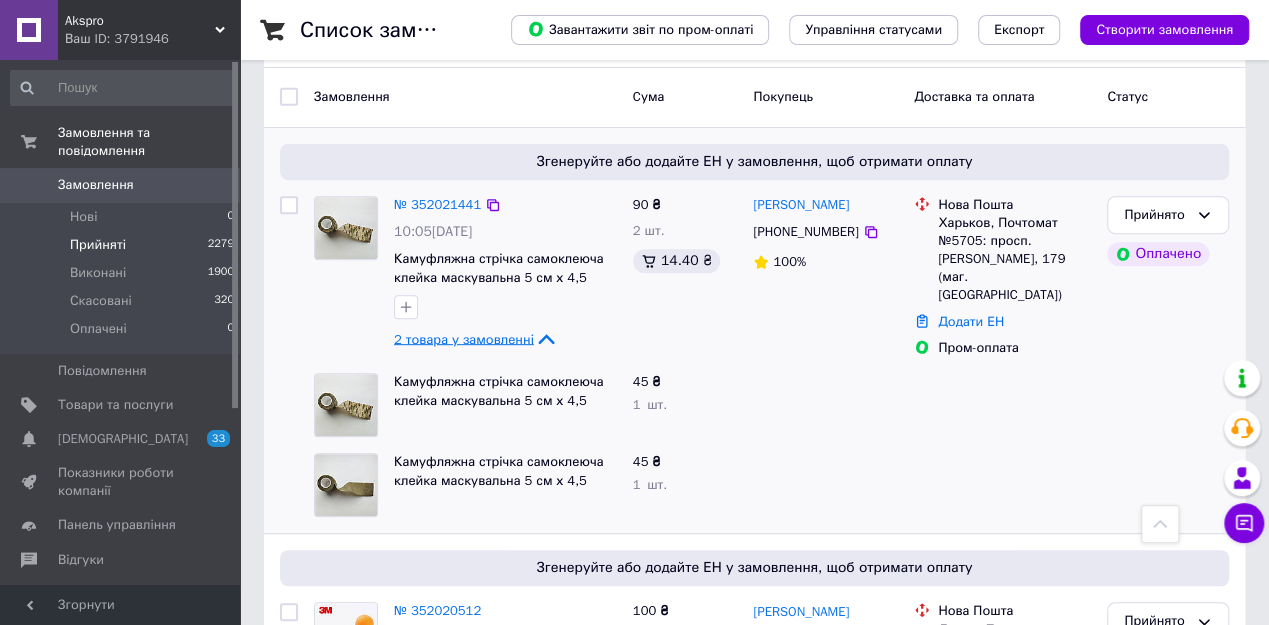 click on "2 товара у замовленні" at bounding box center (464, 338) 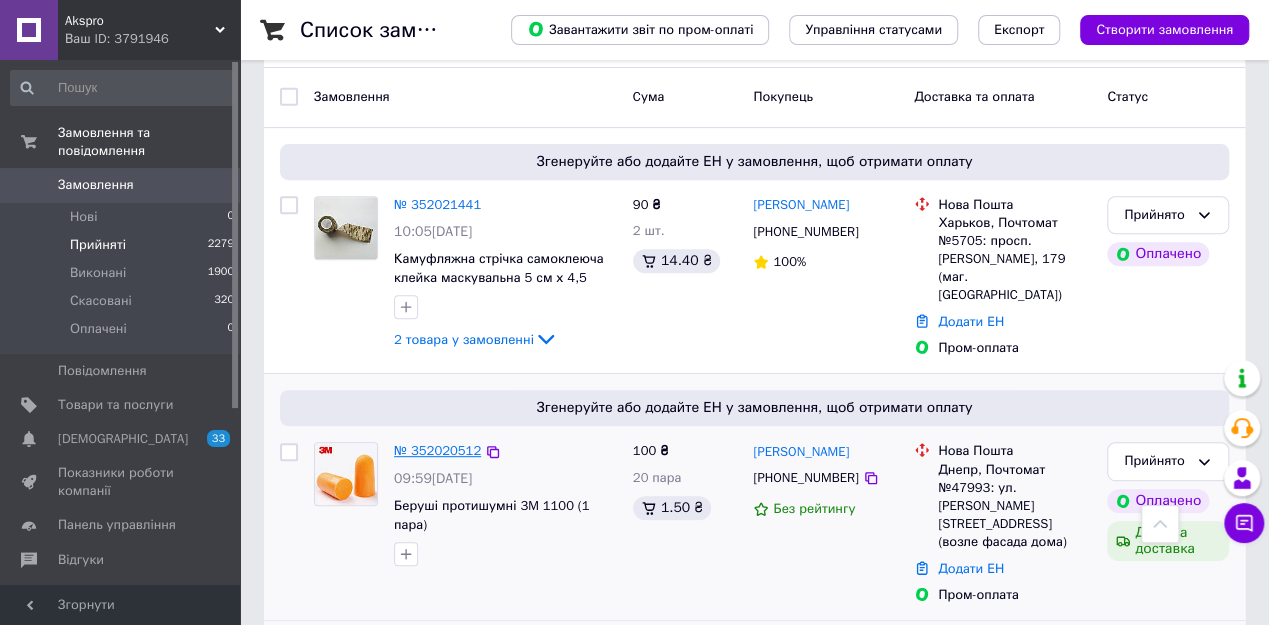click on "№ 352020512" at bounding box center [437, 450] 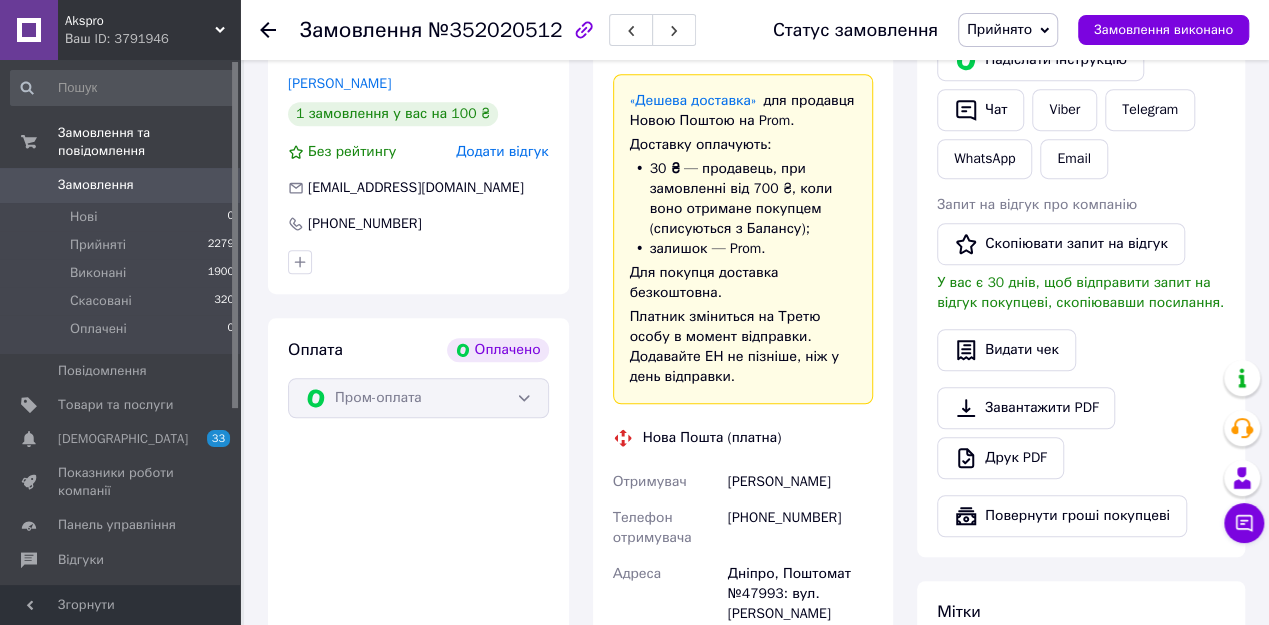 scroll, scrollTop: 640, scrollLeft: 0, axis: vertical 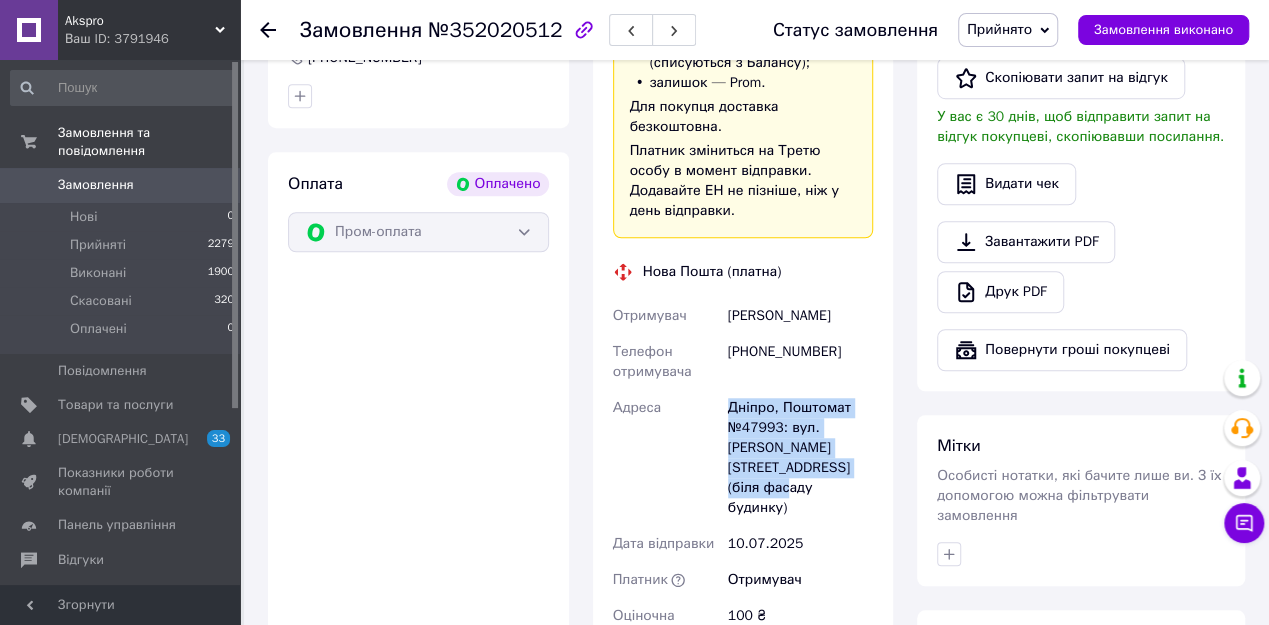 drag, startPoint x: 730, startPoint y: 349, endPoint x: 859, endPoint y: 400, distance: 138.71553 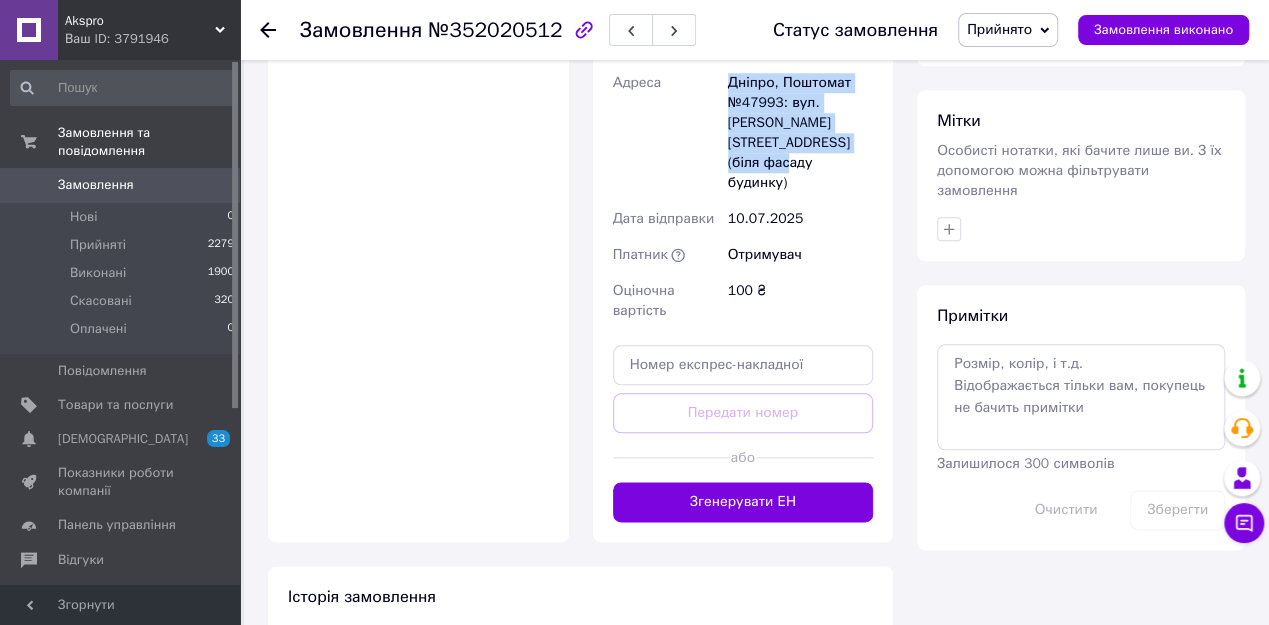 scroll, scrollTop: 1040, scrollLeft: 0, axis: vertical 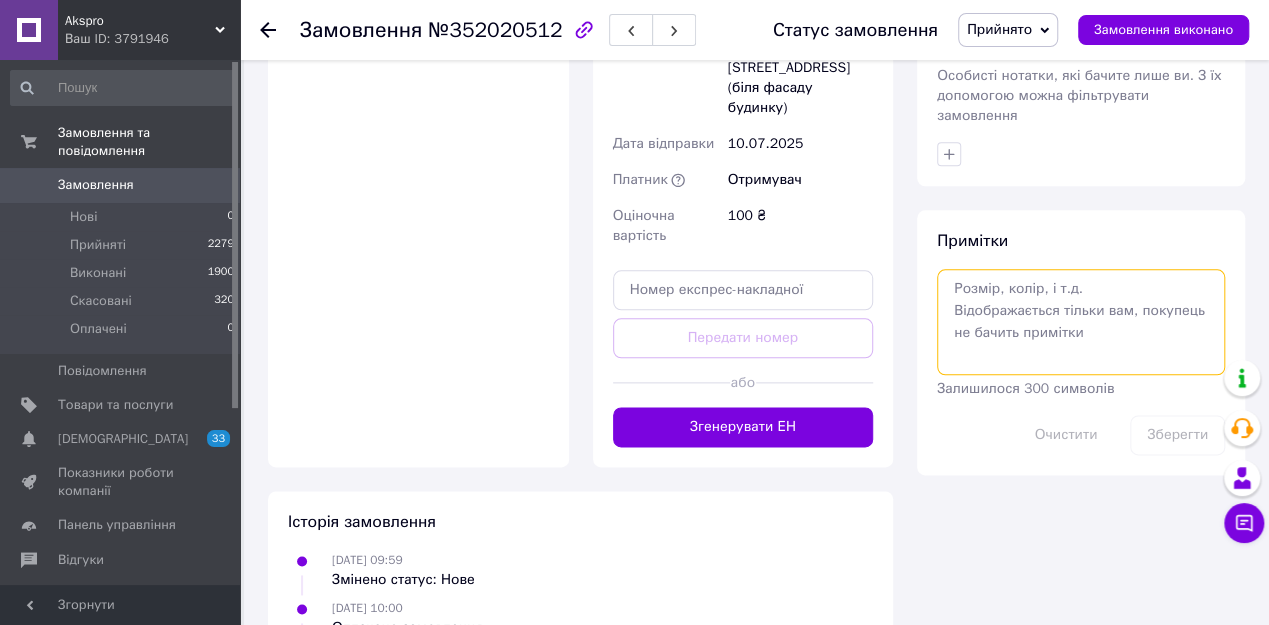 paste on "Дніпро, Поштомат №47993: вул. [PERSON_NAME][STREET_ADDRESS] (біля фасаду будинку)" 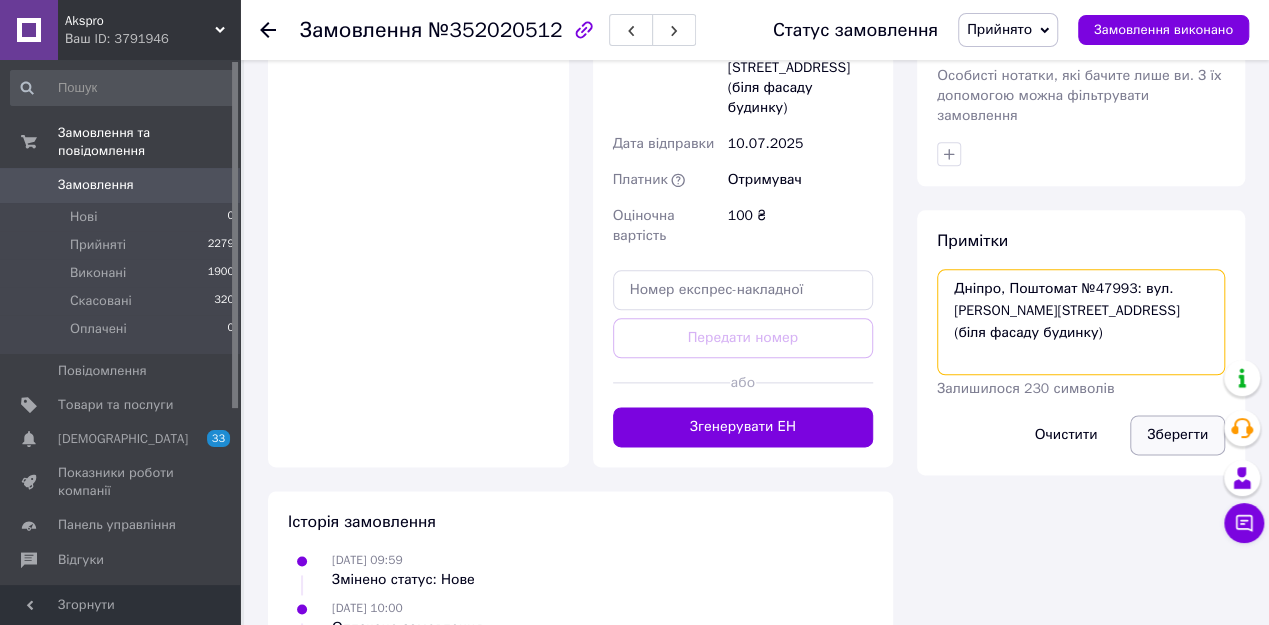 type on "Дніпро, Поштомат №47993: вул. [PERSON_NAME][STREET_ADDRESS] (біля фасаду будинку)" 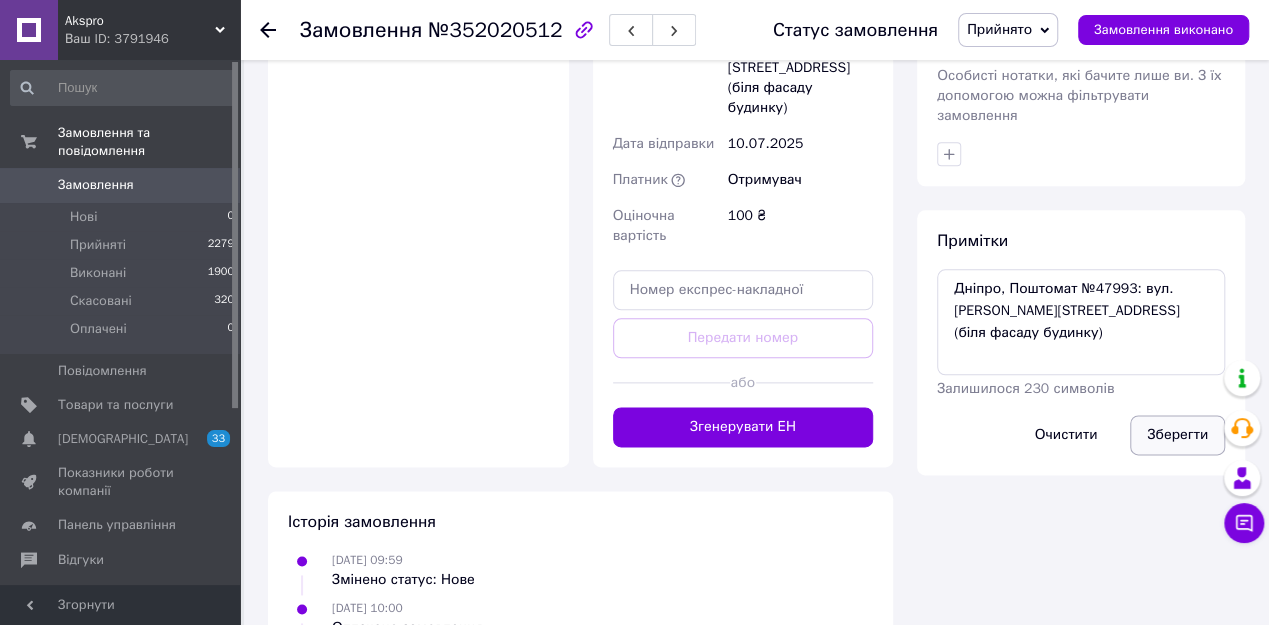 click on "Зберегти" at bounding box center [1177, 435] 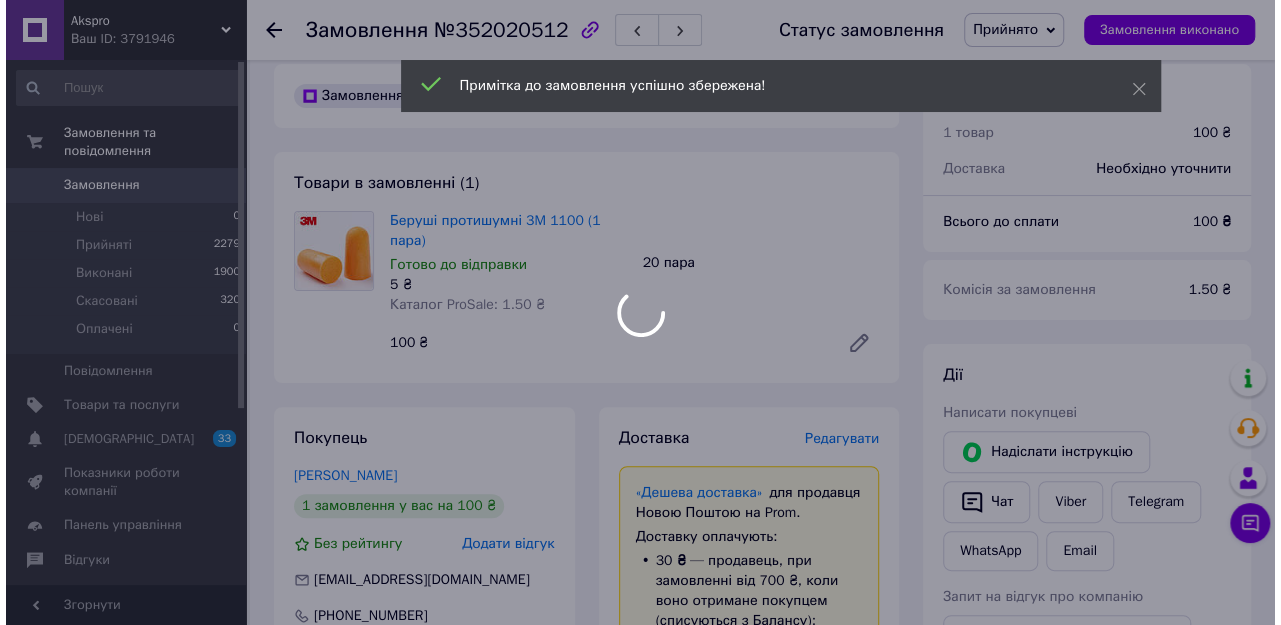 scroll, scrollTop: 80, scrollLeft: 0, axis: vertical 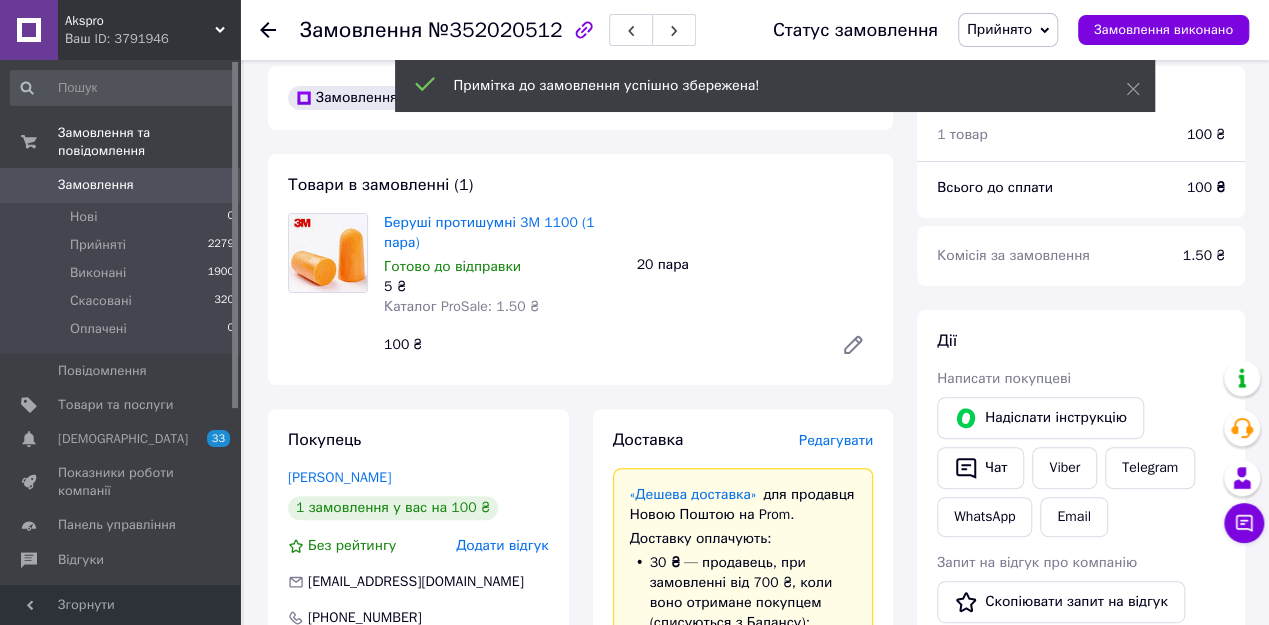 click on "Редагувати" at bounding box center (836, 440) 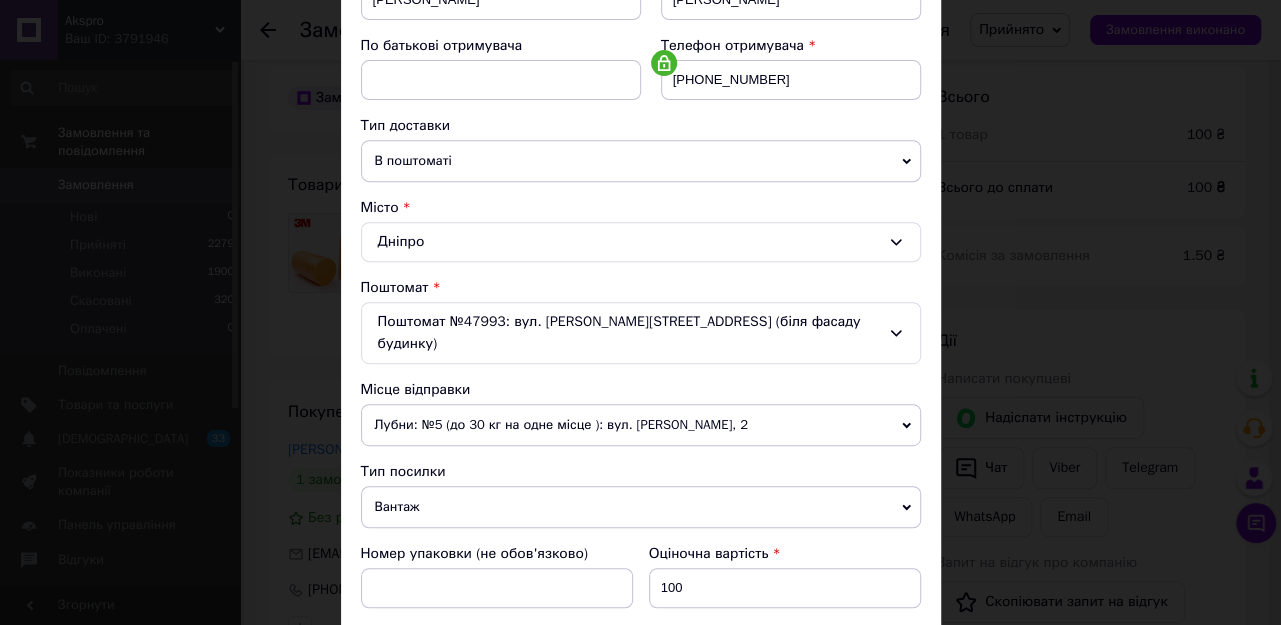 scroll, scrollTop: 400, scrollLeft: 0, axis: vertical 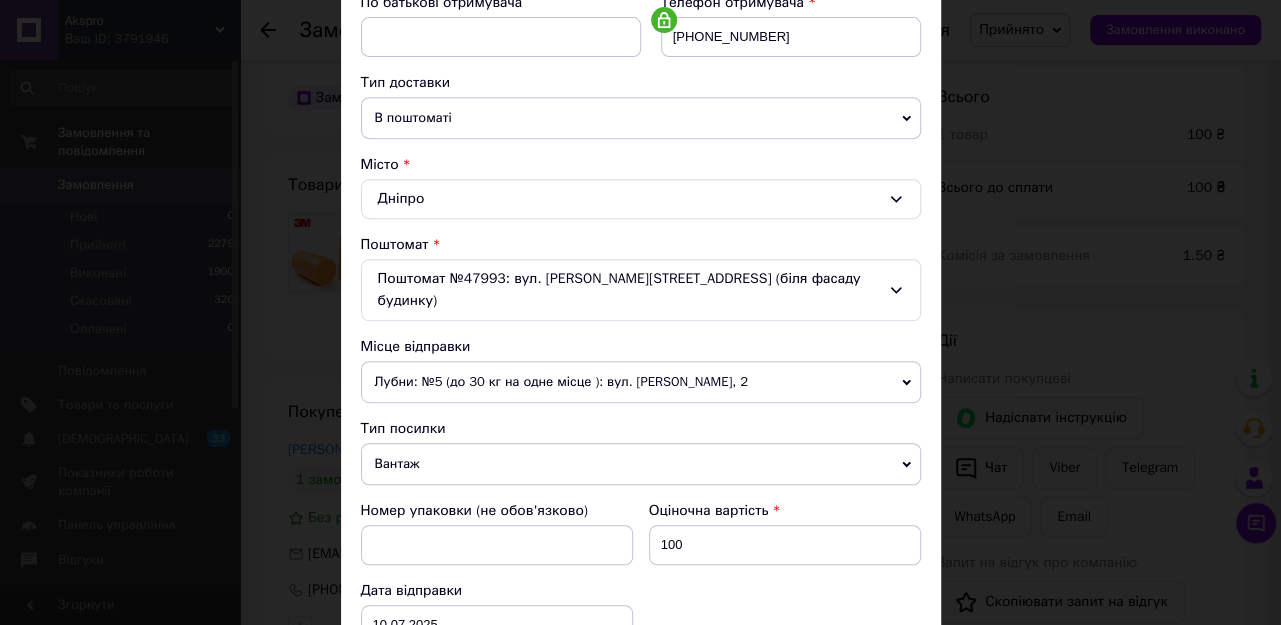 click on "Вантаж" at bounding box center (641, 464) 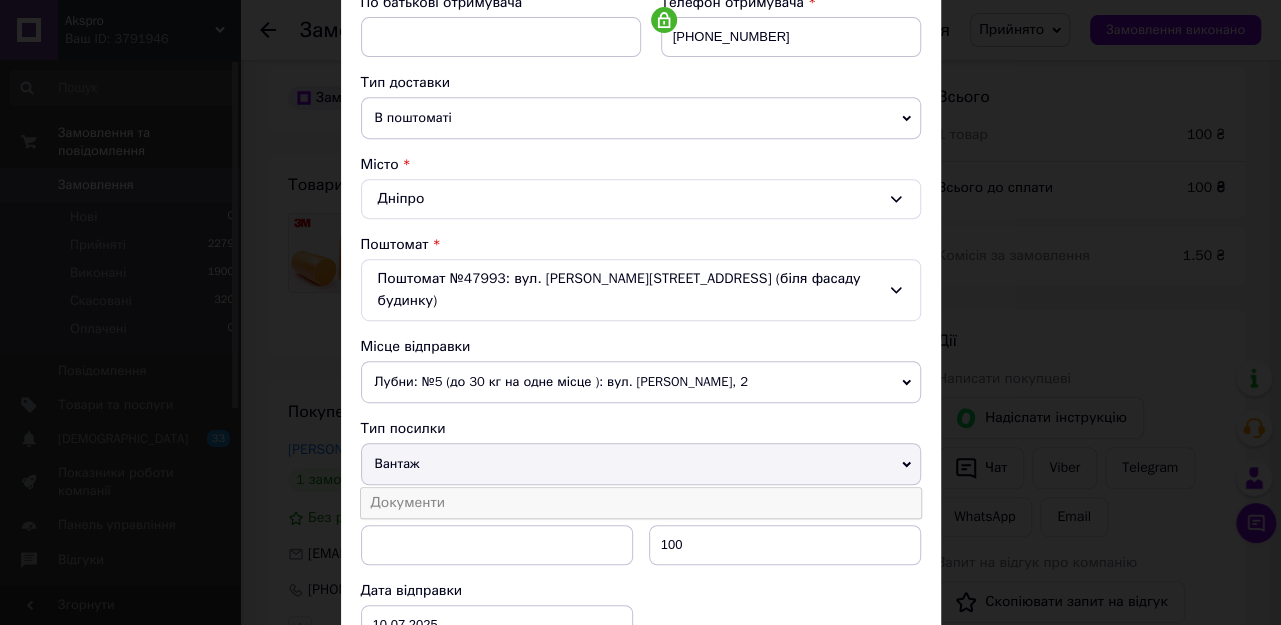 click on "Документи" at bounding box center (641, 503) 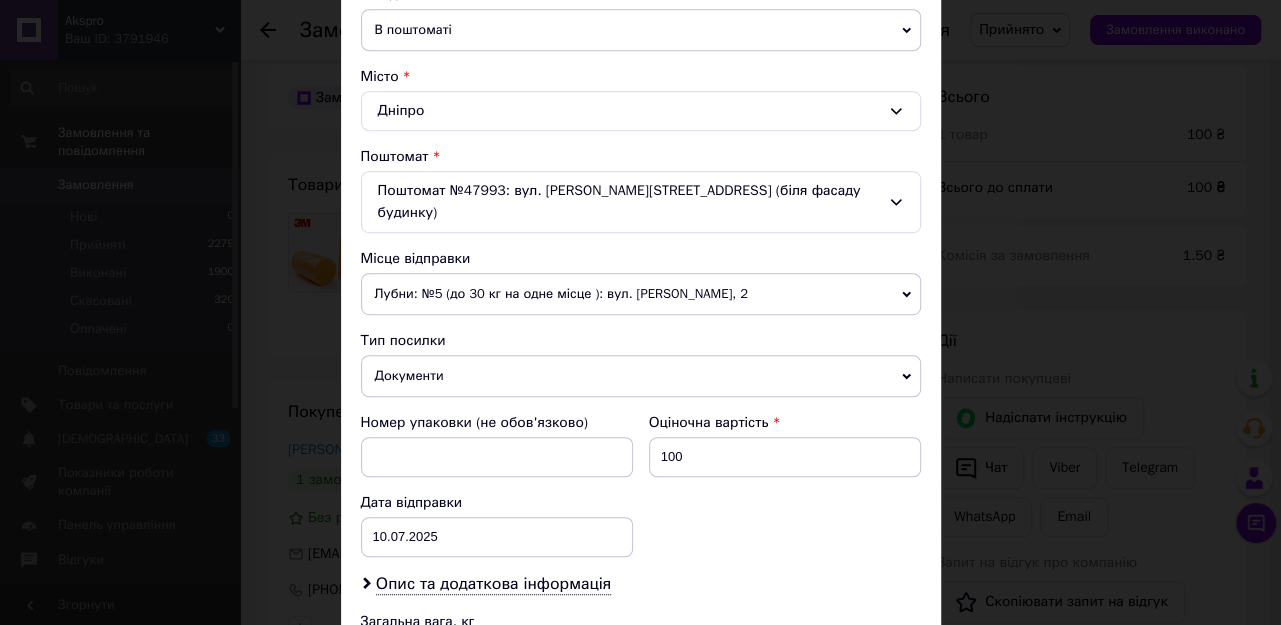 scroll, scrollTop: 640, scrollLeft: 0, axis: vertical 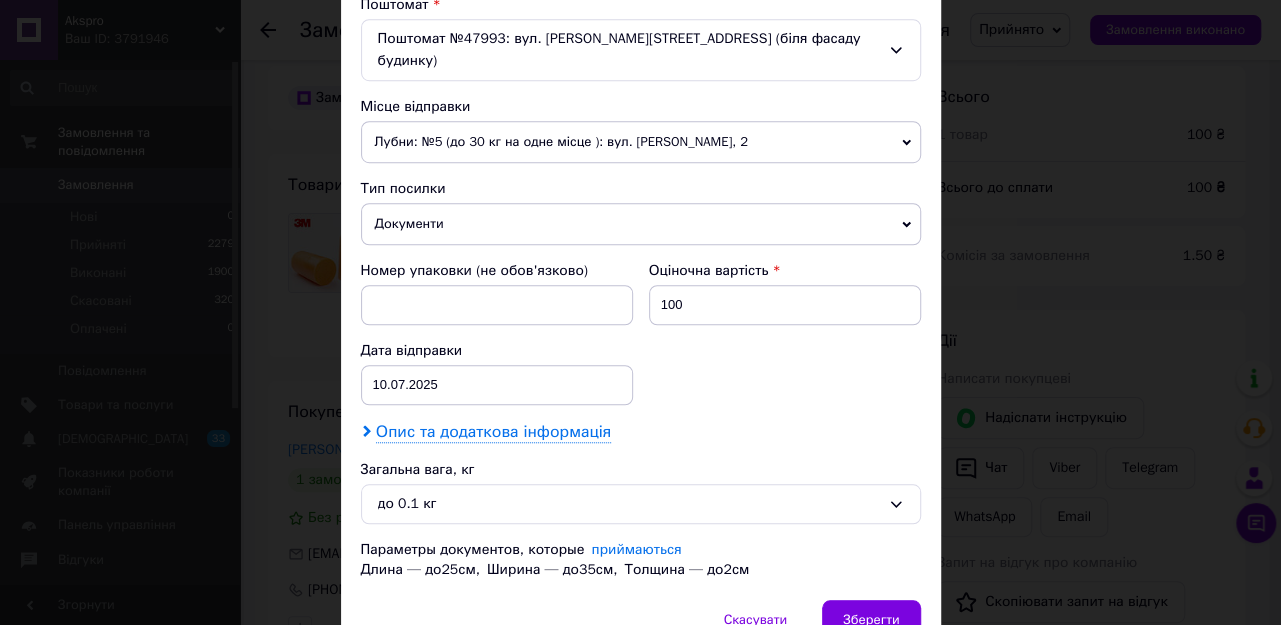 click on "Опис та додаткова інформація" at bounding box center (493, 432) 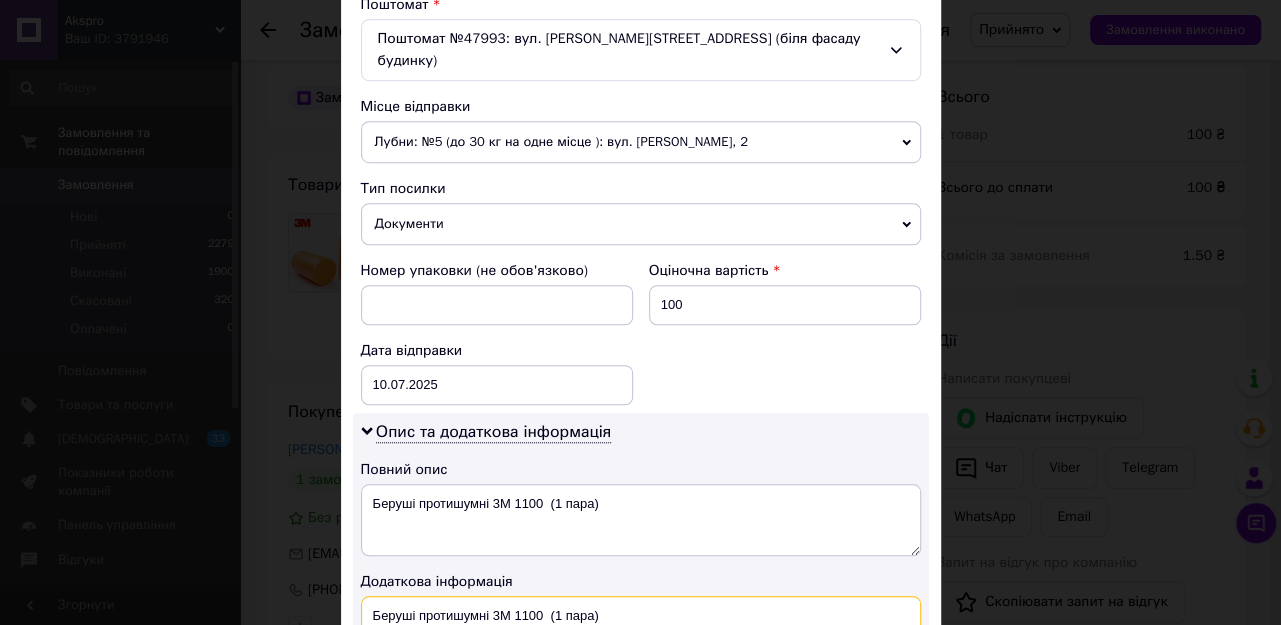 click on "Беруші протишумні 3M 1100  (1 пара)" at bounding box center [641, 632] 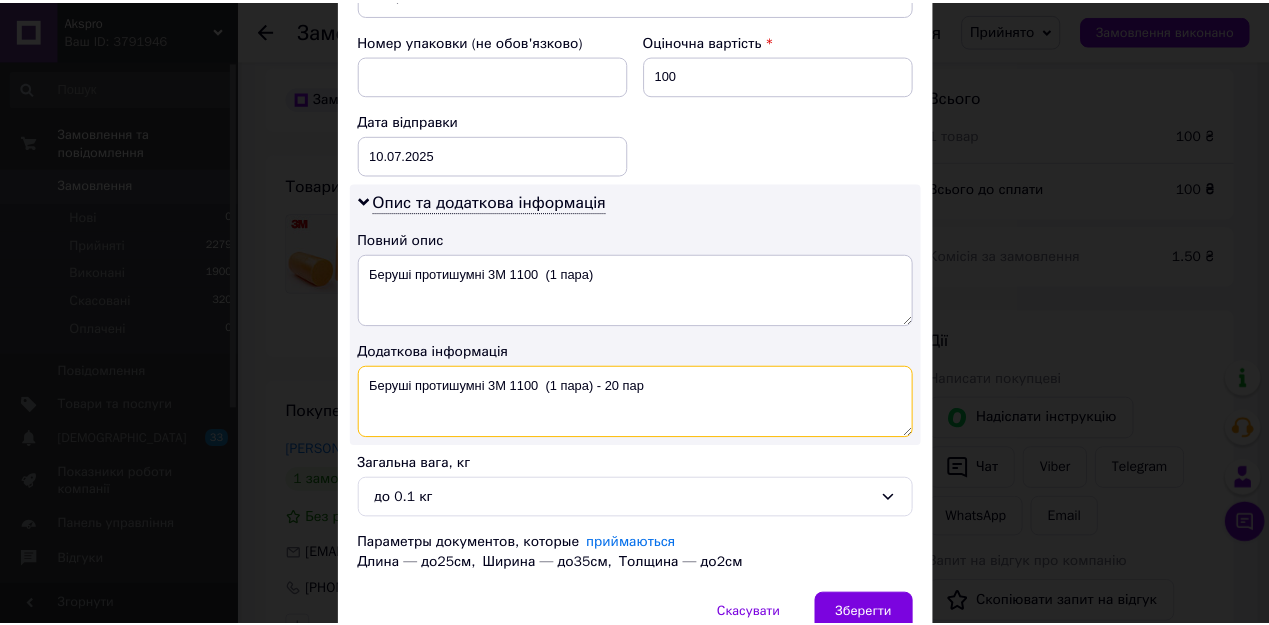 scroll, scrollTop: 937, scrollLeft: 0, axis: vertical 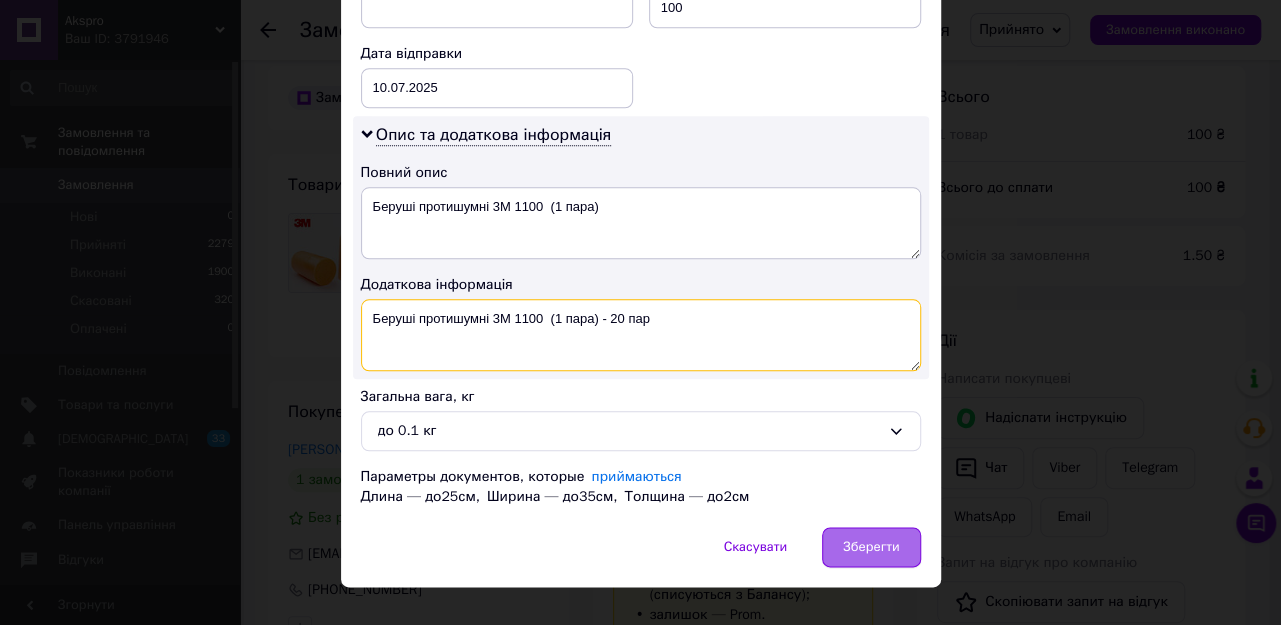 type on "Беруші протишумні 3M 1100  (1 пара) - 20 пар" 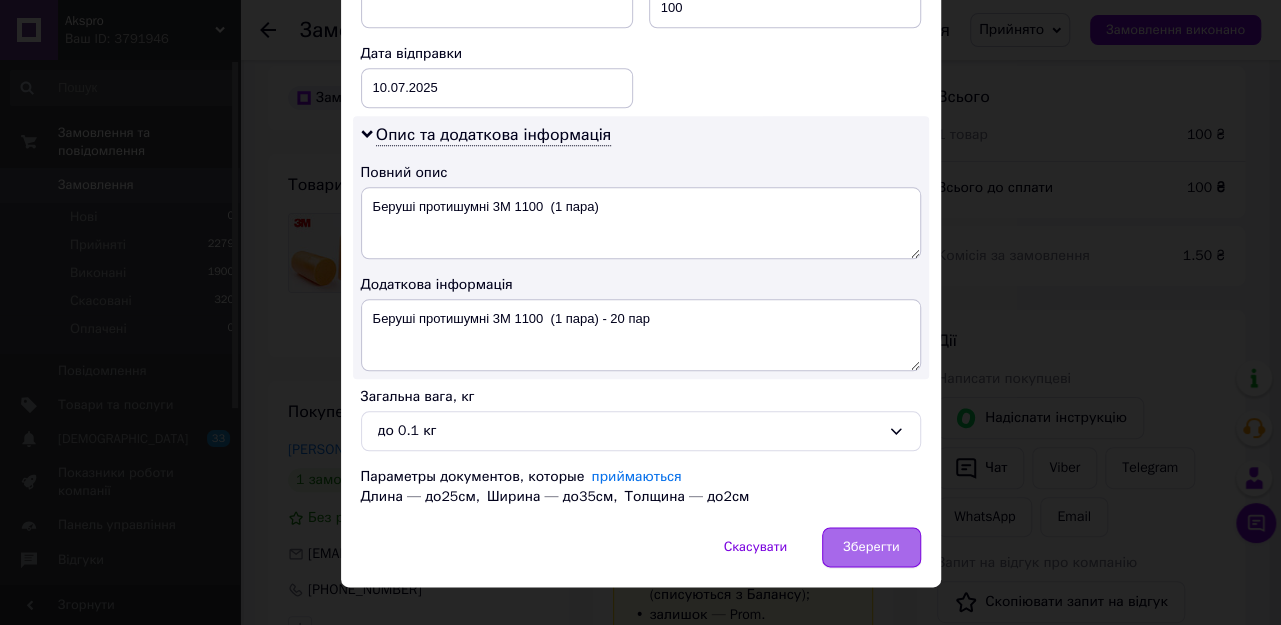click on "Зберегти" at bounding box center (871, 547) 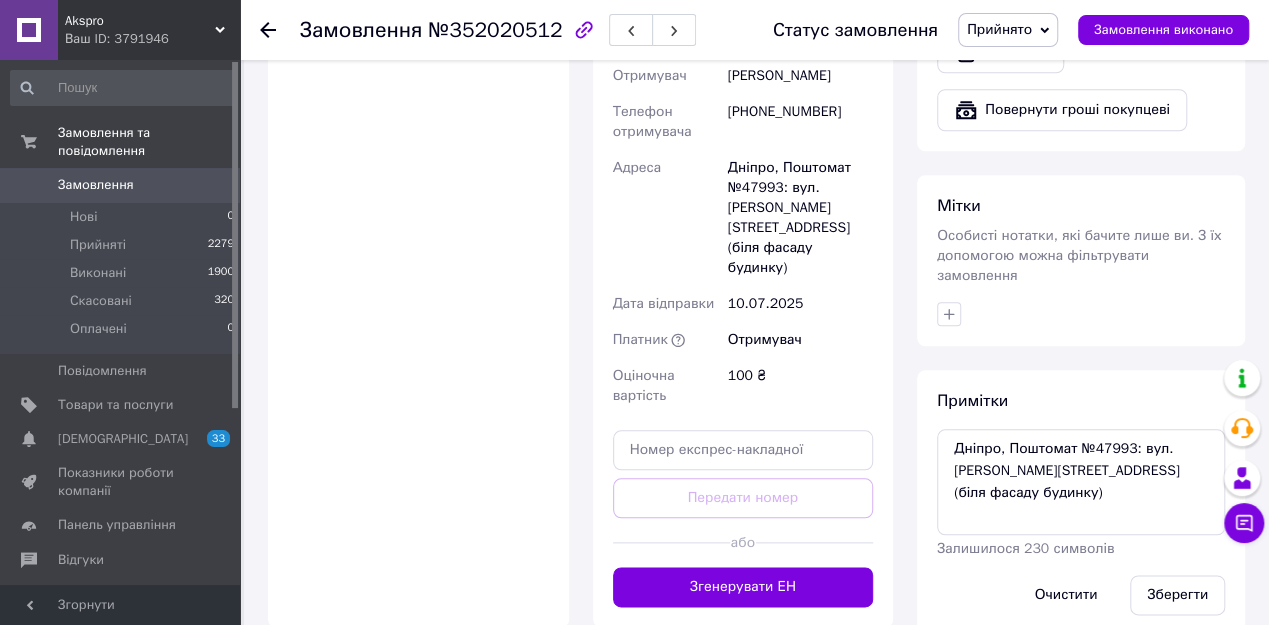 click on "Згенерувати ЕН" at bounding box center (743, 587) 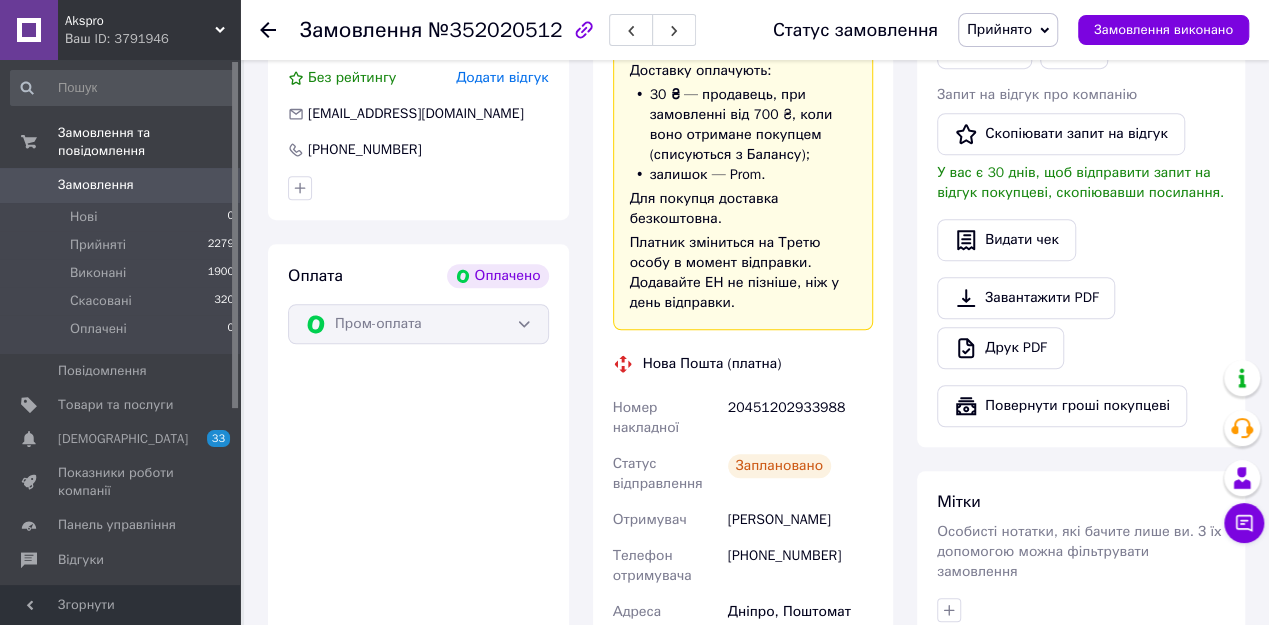 scroll, scrollTop: 560, scrollLeft: 0, axis: vertical 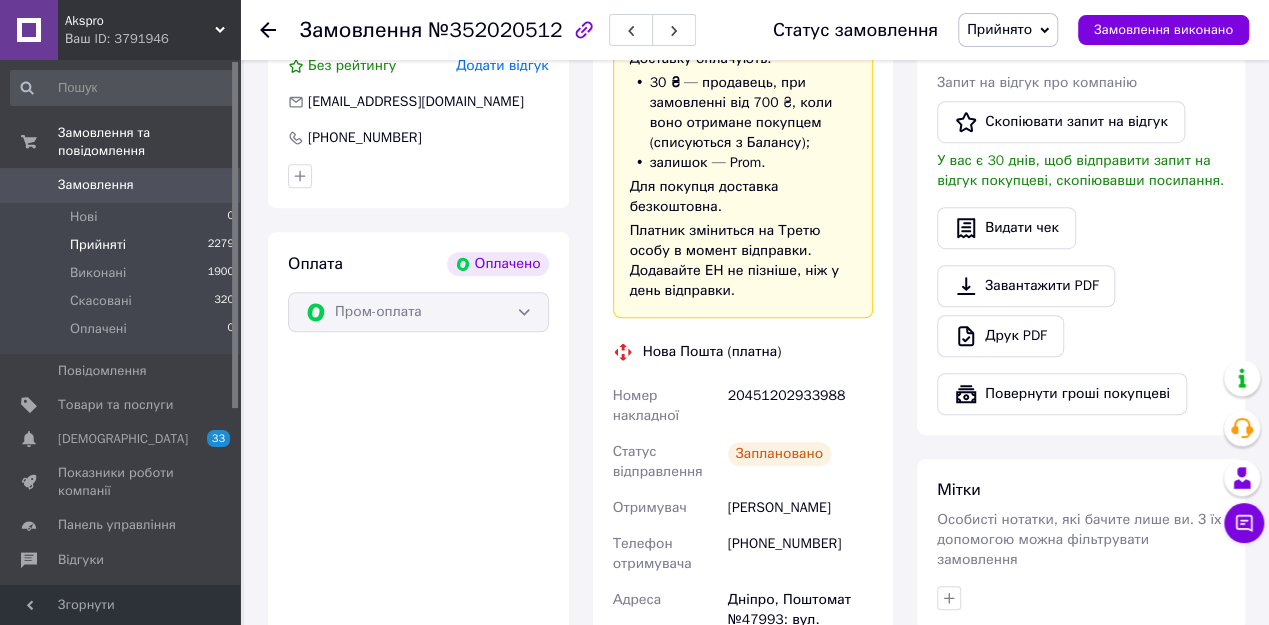 click on "Прийняті" at bounding box center [98, 245] 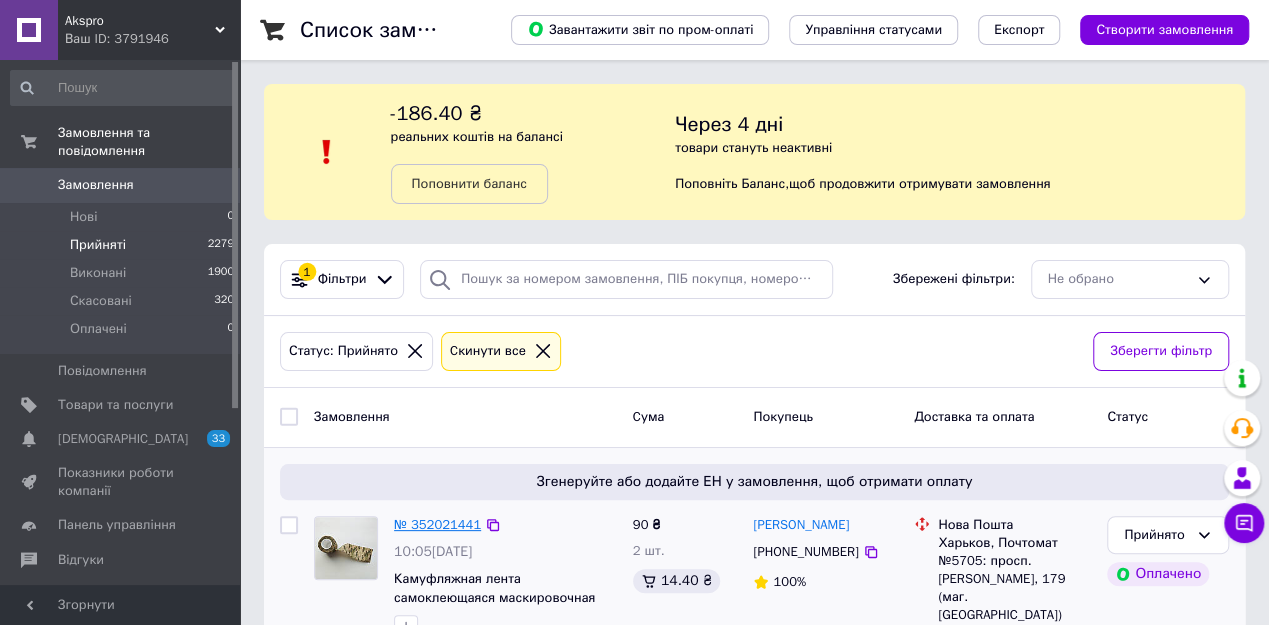 click on "№ 352021441" at bounding box center [437, 524] 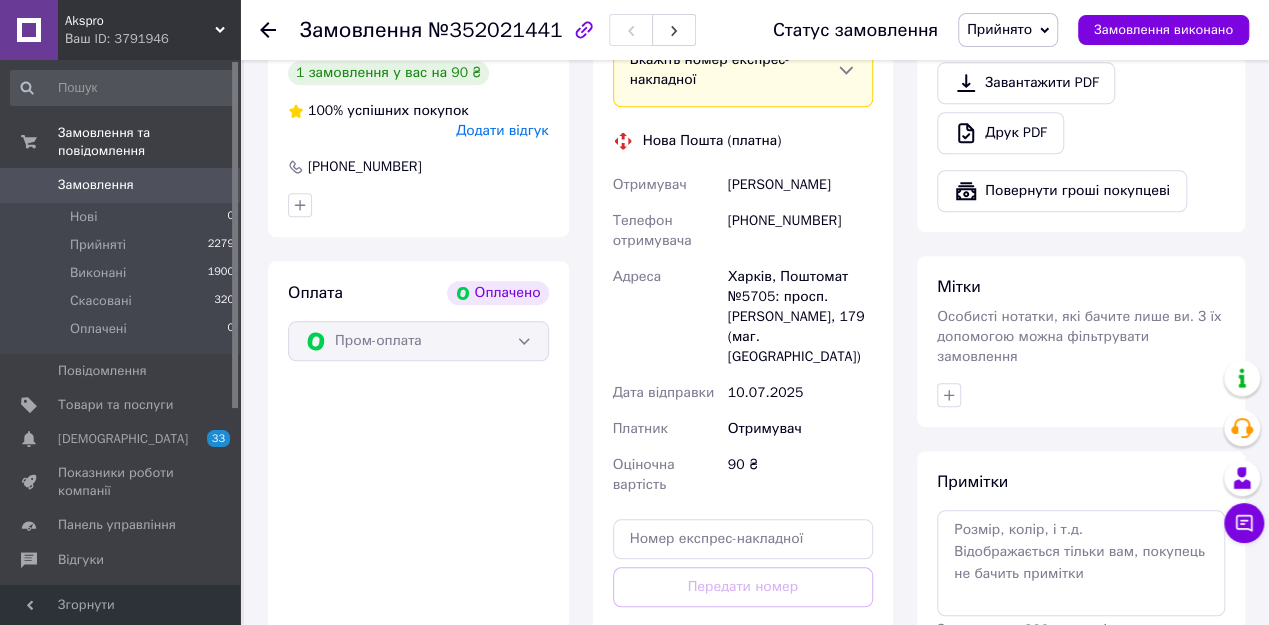 scroll, scrollTop: 800, scrollLeft: 0, axis: vertical 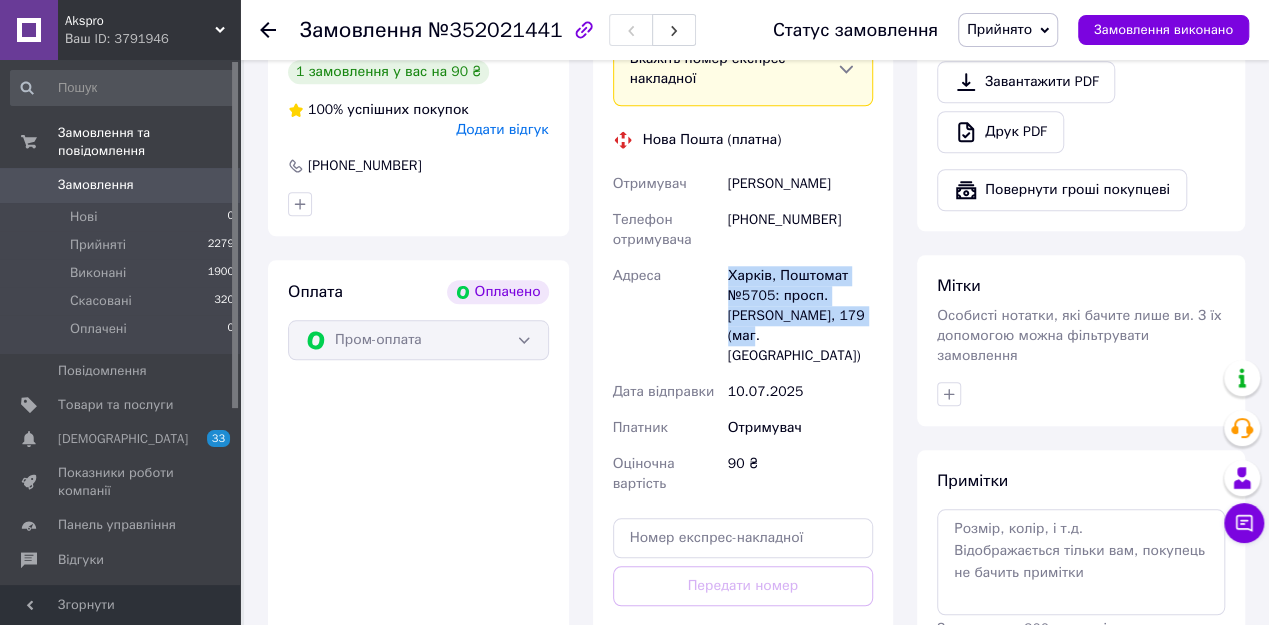 drag, startPoint x: 718, startPoint y: 217, endPoint x: 837, endPoint y: 279, distance: 134.18271 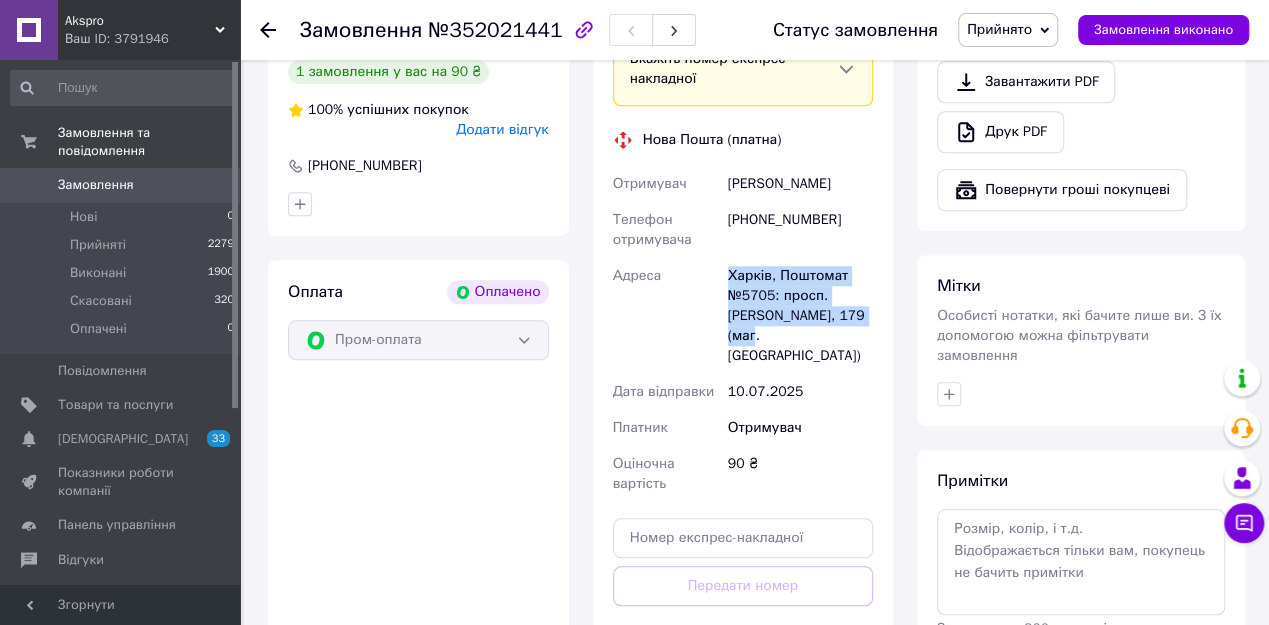 click on "Отримувач [PERSON_NAME] Телефон отримувача [PHONE_NUMBER] [PERSON_NAME], Поштомат №5705: просп. [PERSON_NAME], 179 (маг. АТБ) Дата відправки [DATE] Платник Отримувач Оціночна вартість 90 ₴" at bounding box center (743, 334) 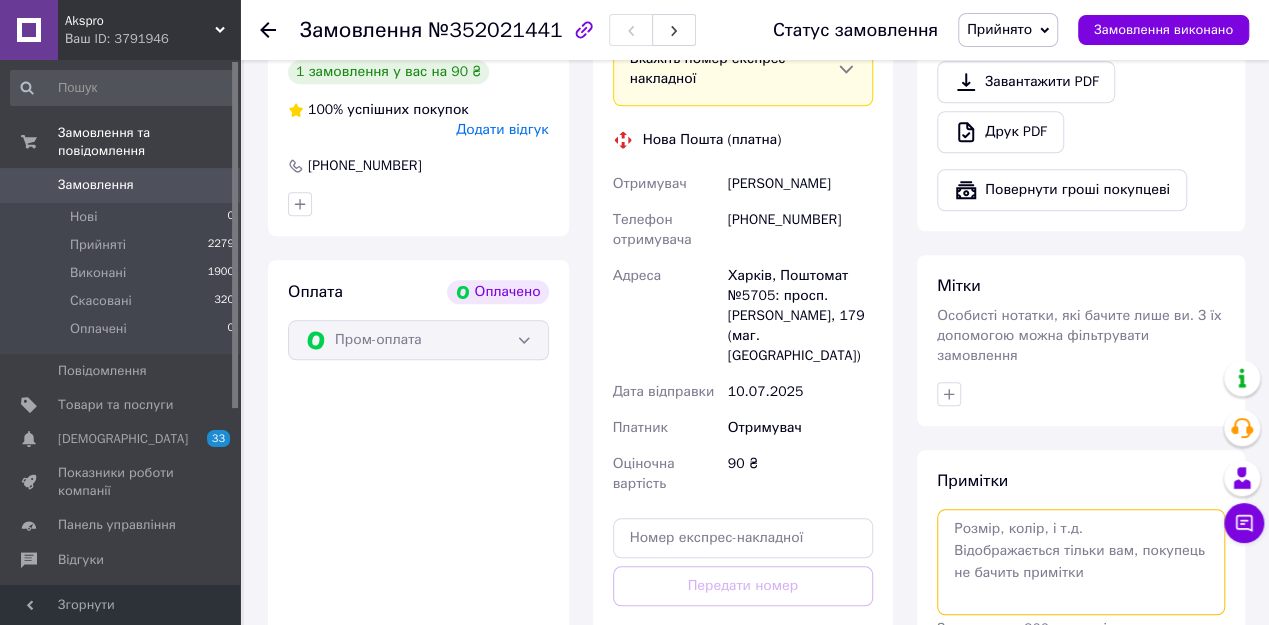 paste on "Харків, Поштомат №5705: просп. [PERSON_NAME], 179 (маг. [GEOGRAPHIC_DATA])" 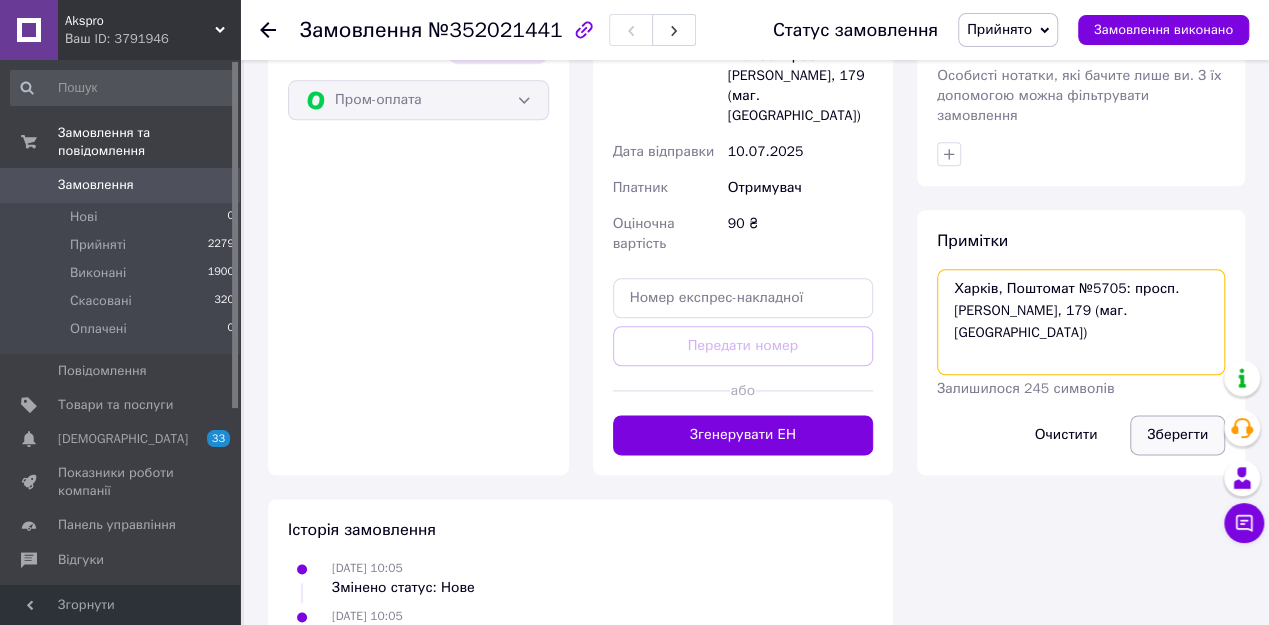 type on "Харків, Поштомат №5705: просп. [PERSON_NAME], 179 (маг. [GEOGRAPHIC_DATA])" 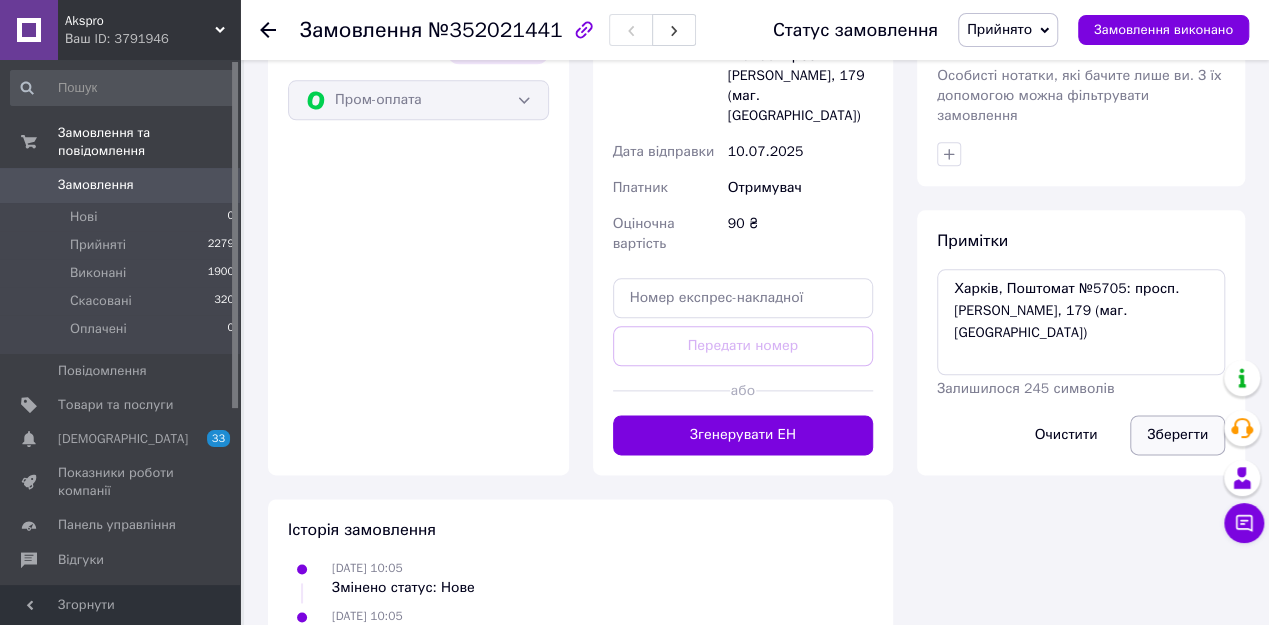 click on "Зберегти" at bounding box center (1177, 435) 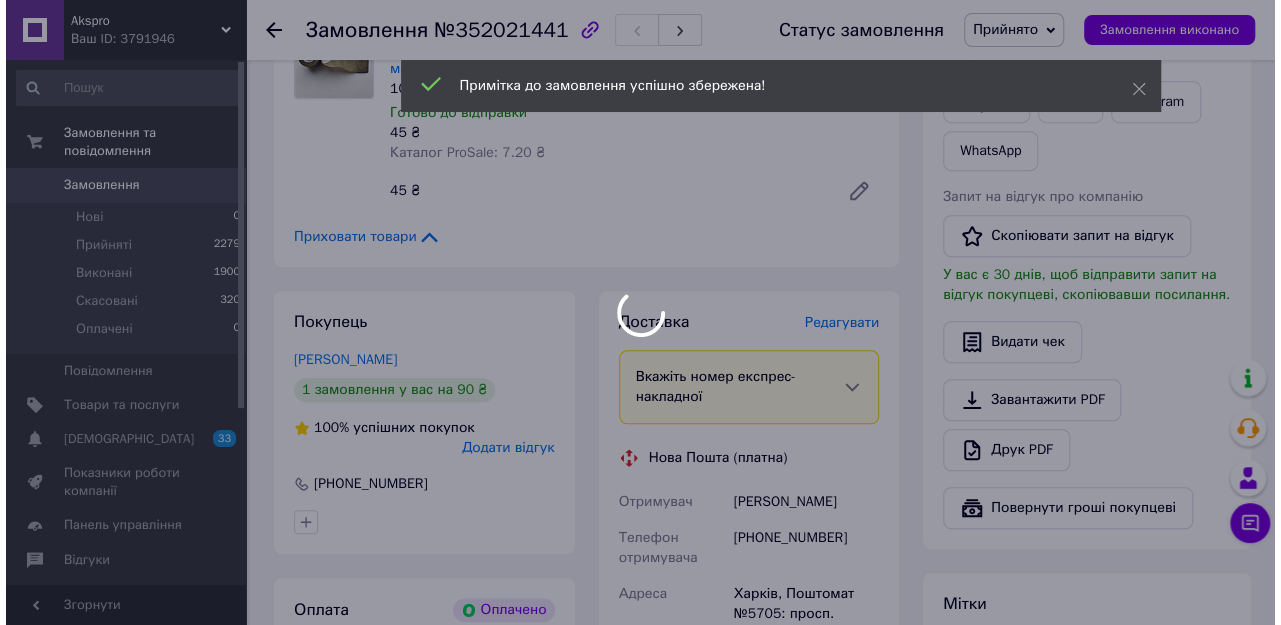 scroll, scrollTop: 480, scrollLeft: 0, axis: vertical 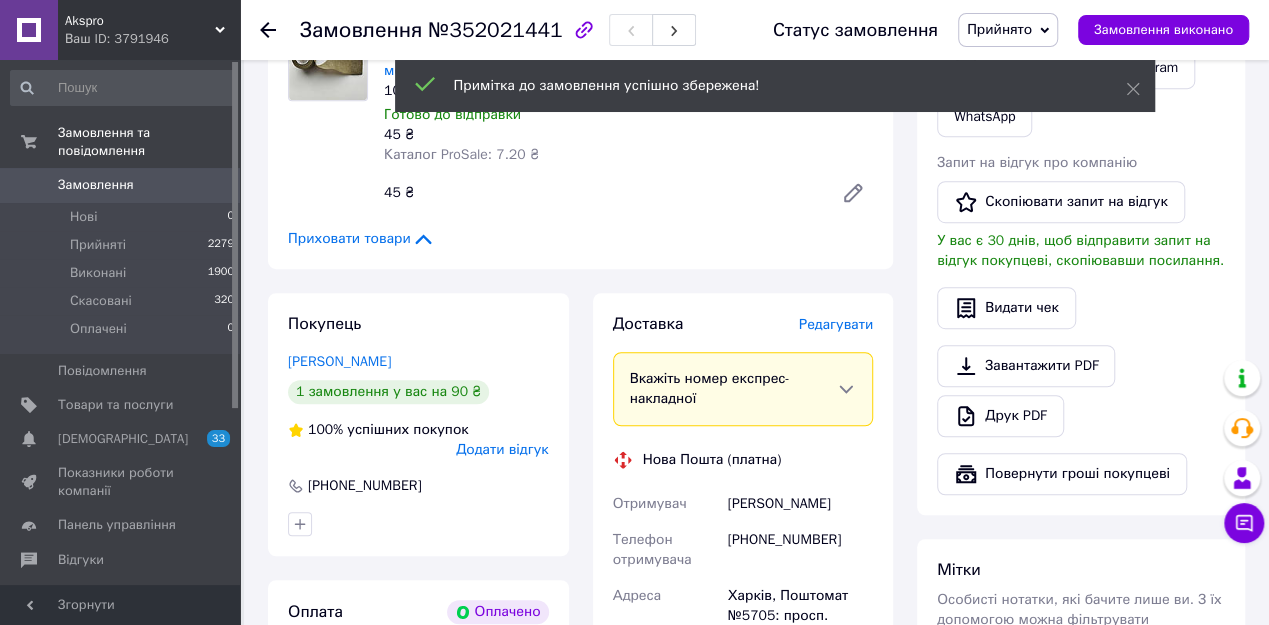 click on "Редагувати" at bounding box center (836, 324) 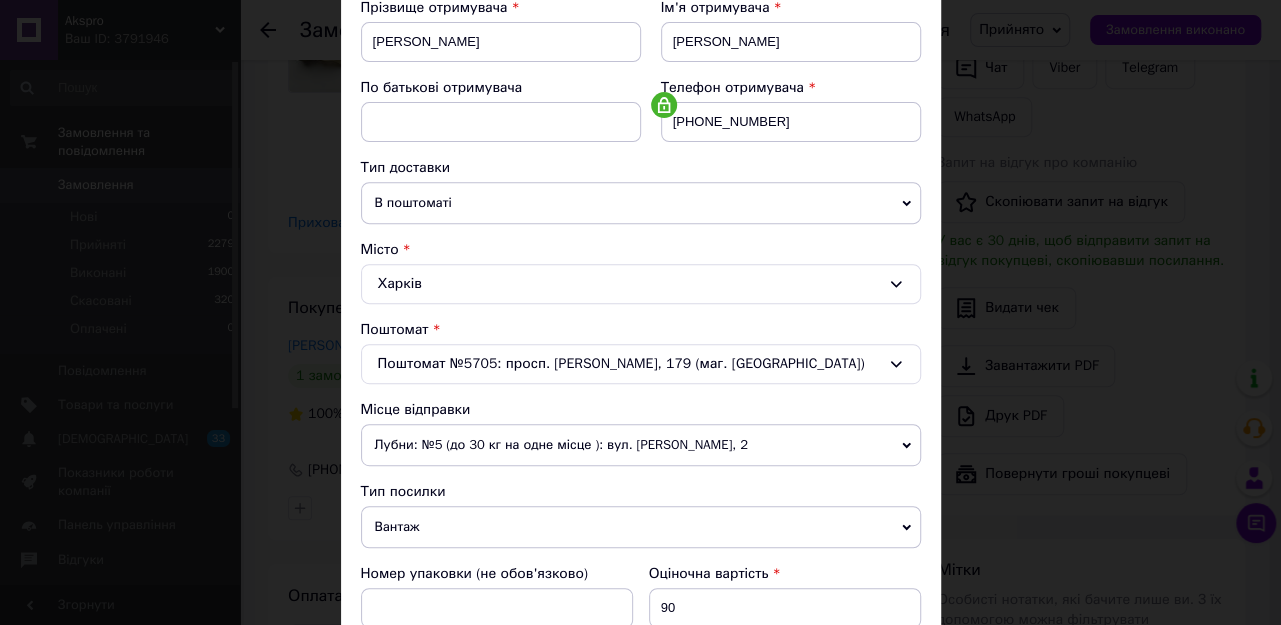scroll, scrollTop: 320, scrollLeft: 0, axis: vertical 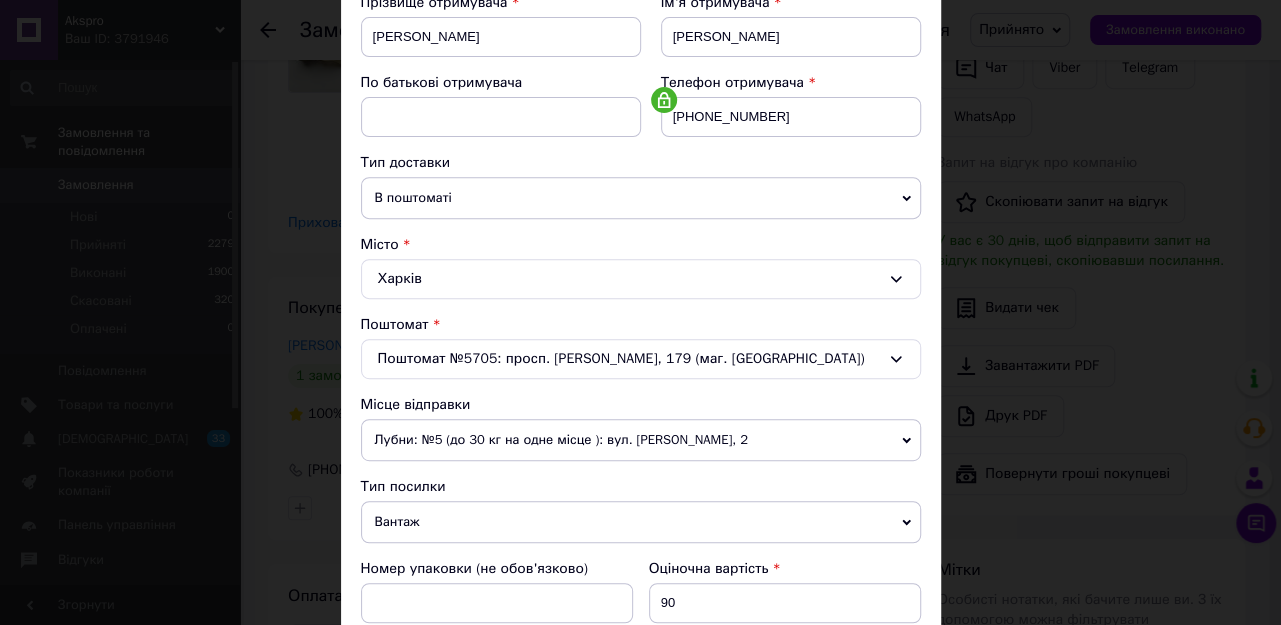 click on "Вантаж" at bounding box center [641, 522] 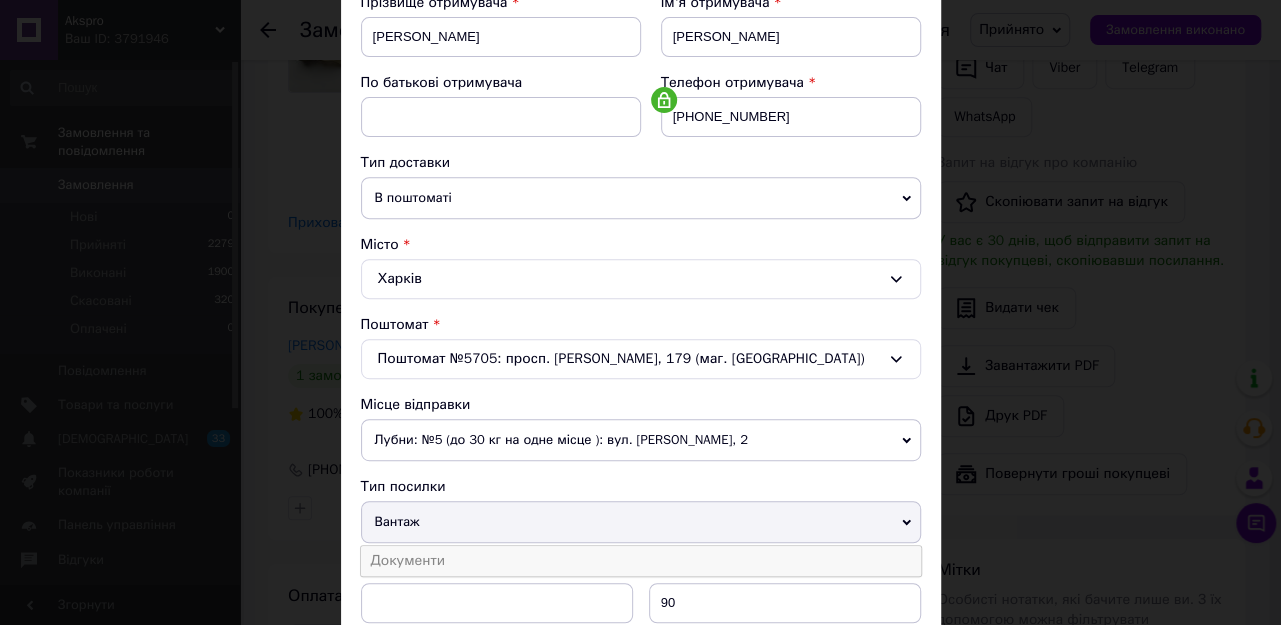 click on "Документи" at bounding box center (641, 561) 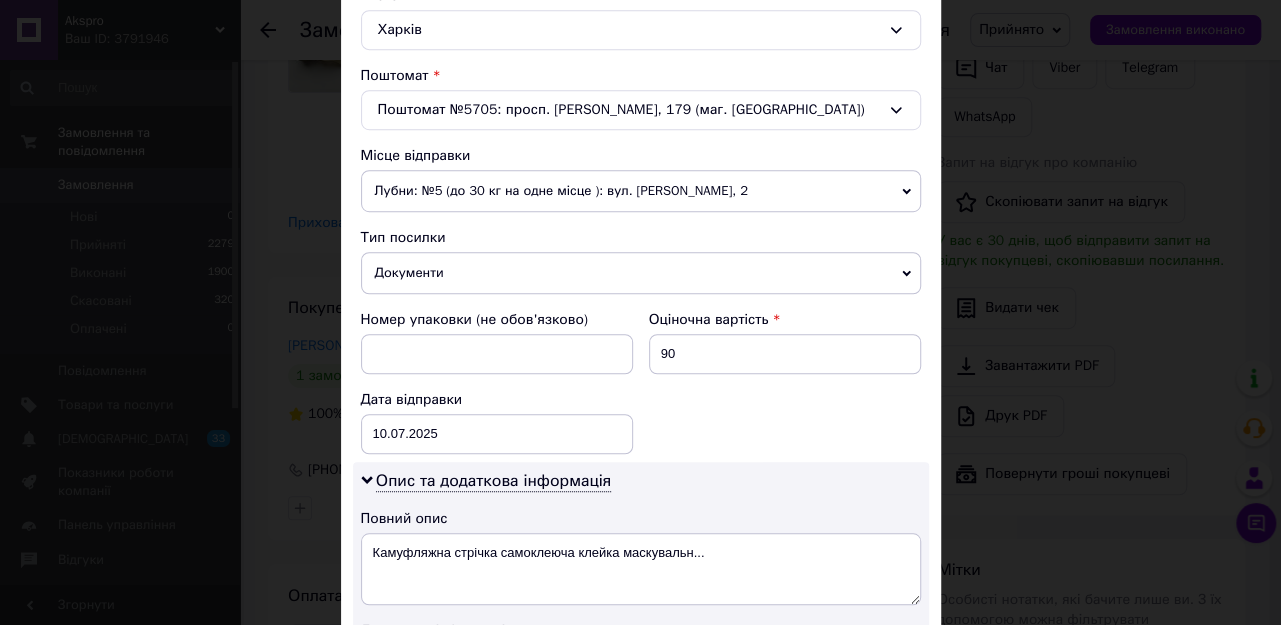 scroll, scrollTop: 640, scrollLeft: 0, axis: vertical 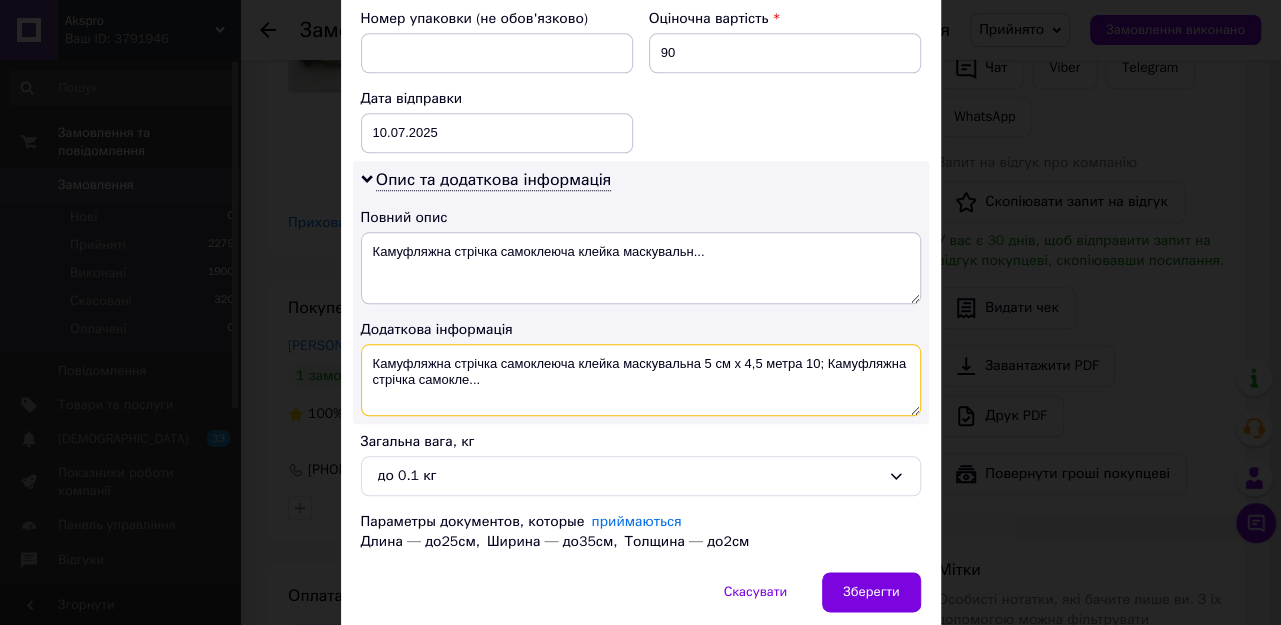 drag, startPoint x: 512, startPoint y: 595, endPoint x: 558, endPoint y: 631, distance: 58.412327 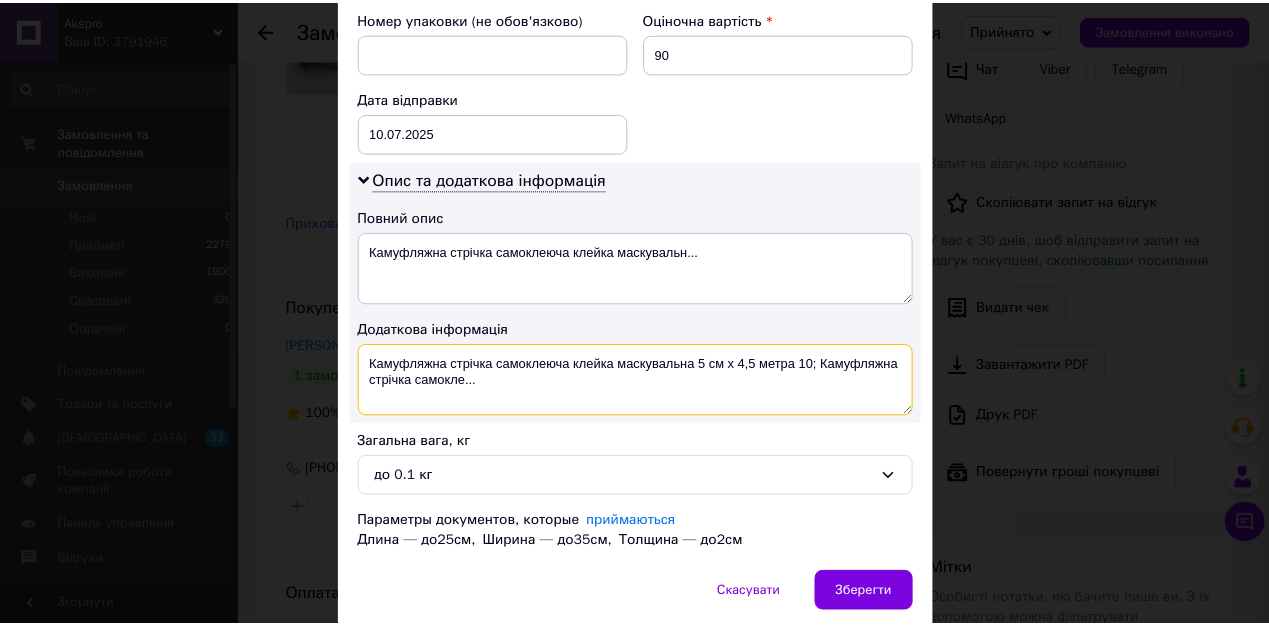 scroll, scrollTop: 937, scrollLeft: 0, axis: vertical 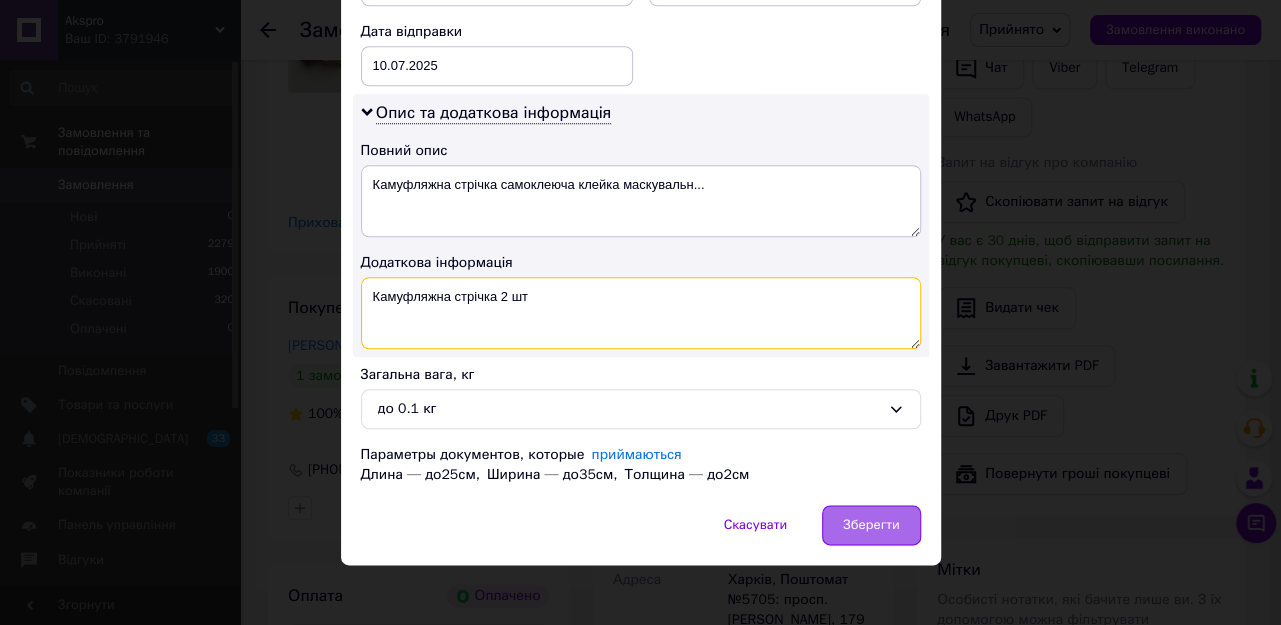 type on "Камуфляжна стрічка 2 шт" 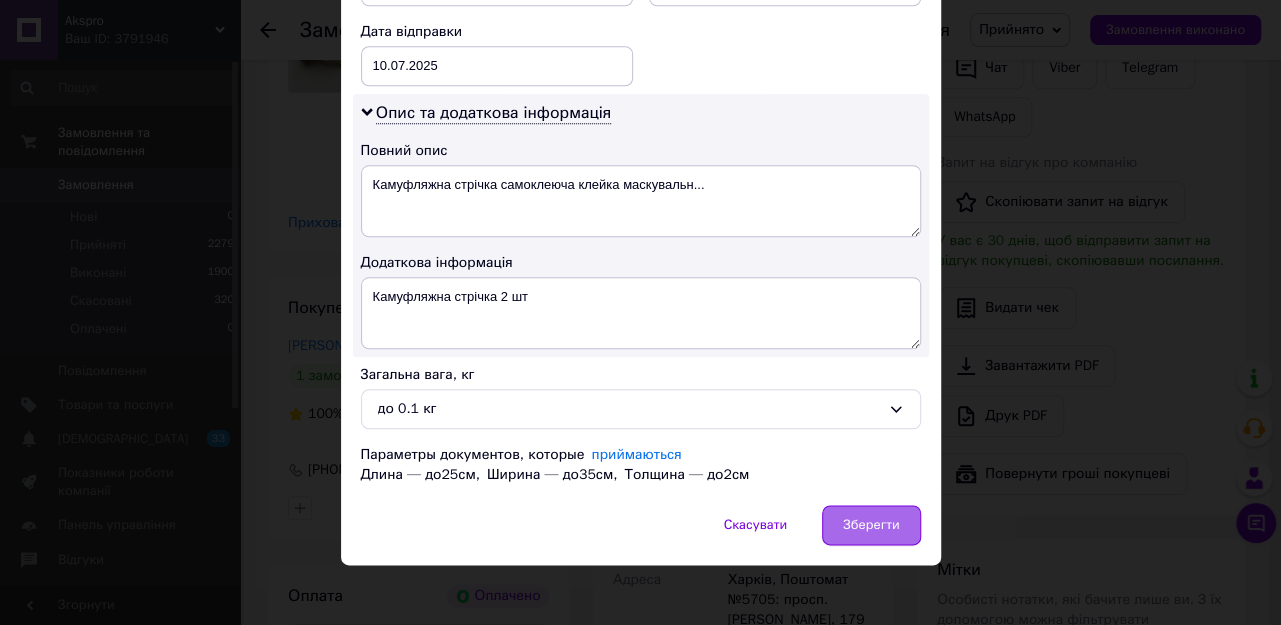 click on "Зберегти" at bounding box center [871, 525] 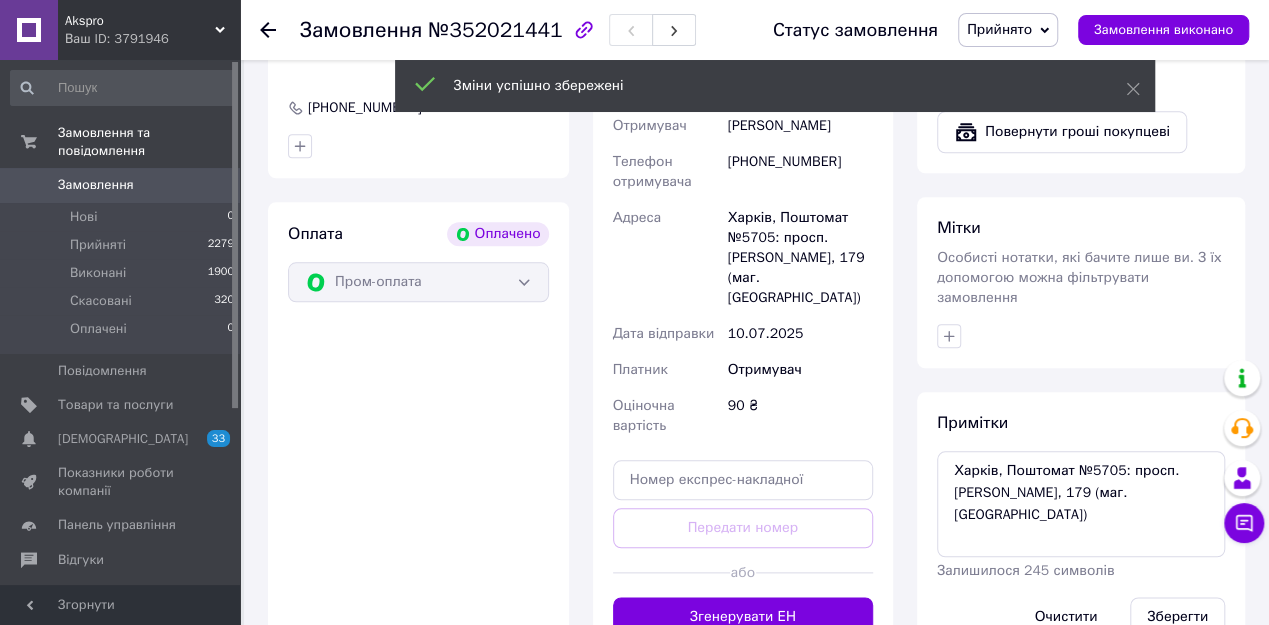 scroll, scrollTop: 800, scrollLeft: 0, axis: vertical 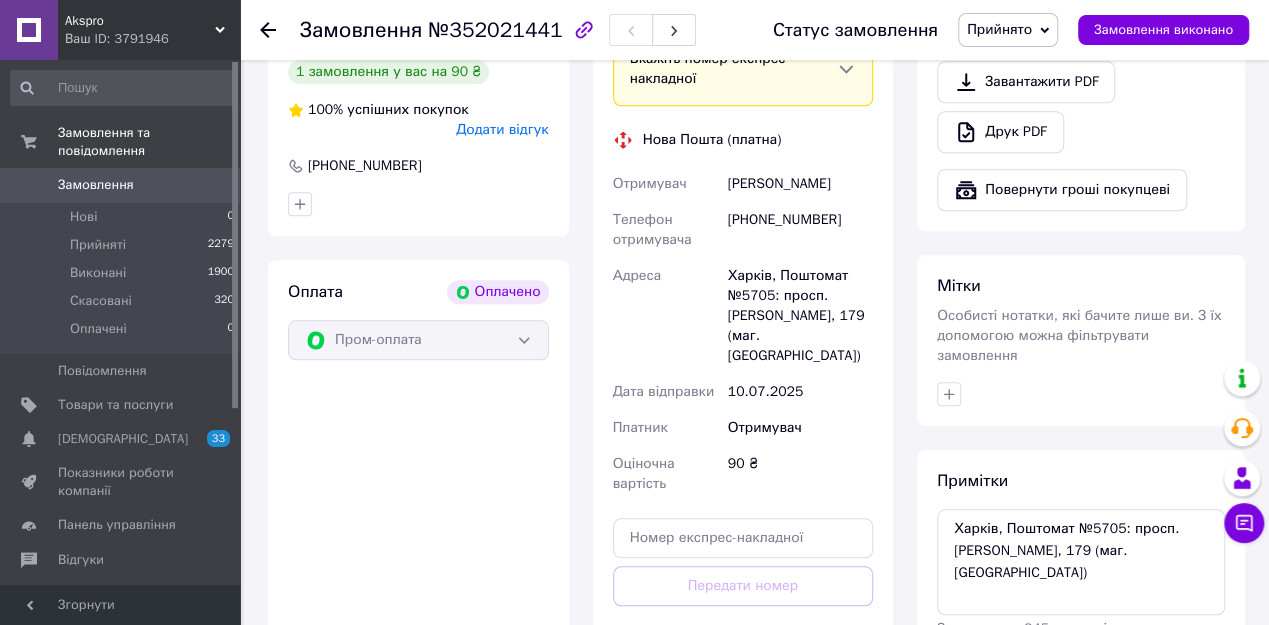 click on "Згенерувати ЕН" at bounding box center [743, 675] 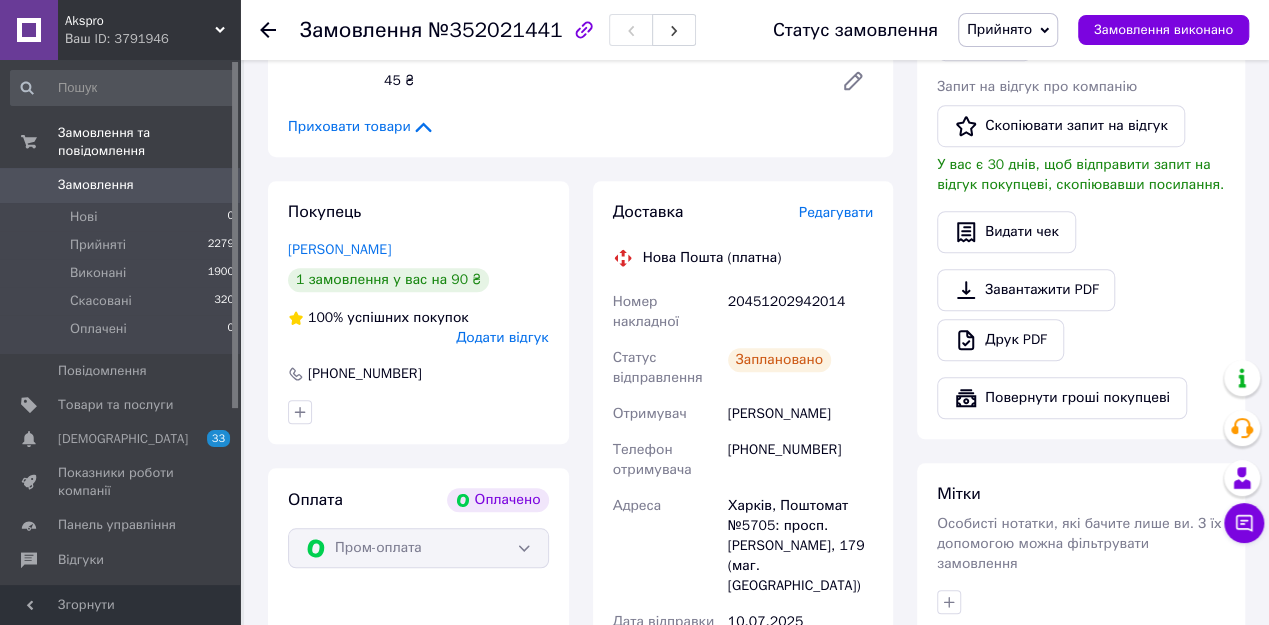 scroll, scrollTop: 640, scrollLeft: 0, axis: vertical 